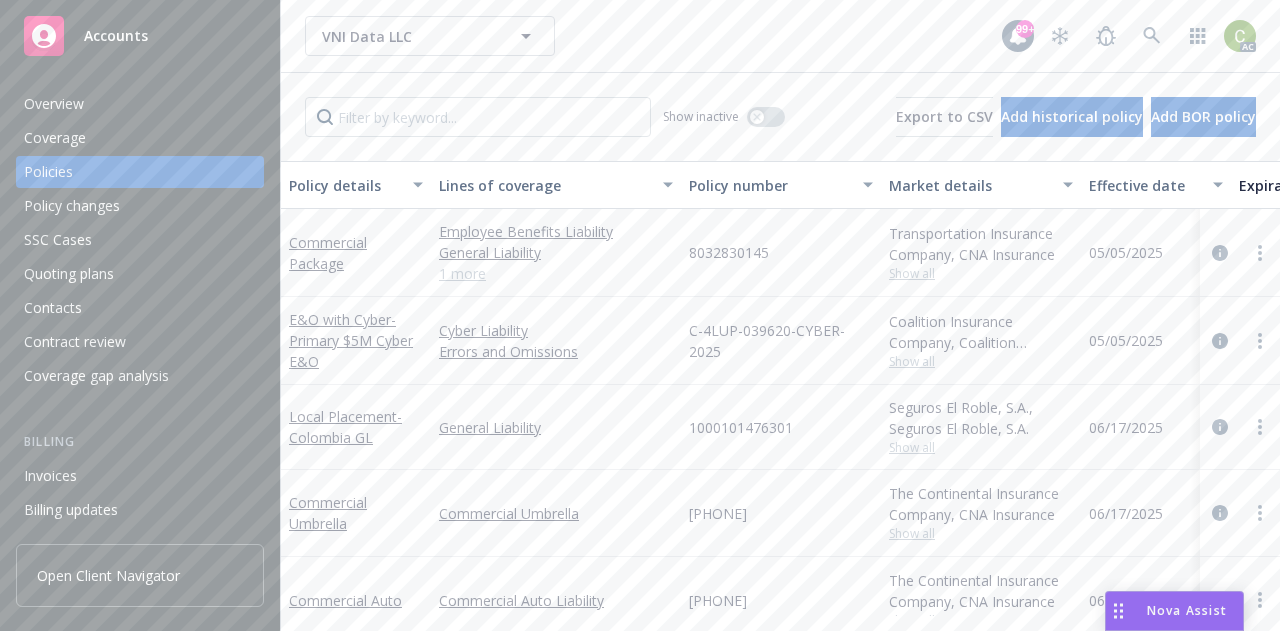 scroll, scrollTop: 0, scrollLeft: 0, axis: both 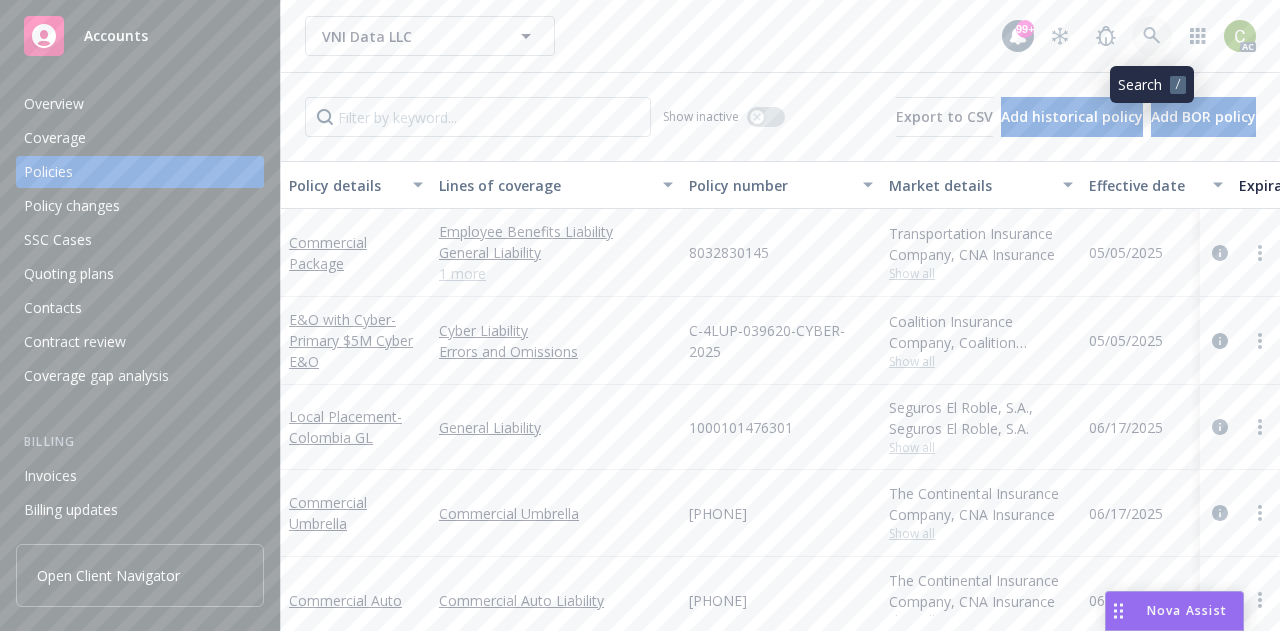 click 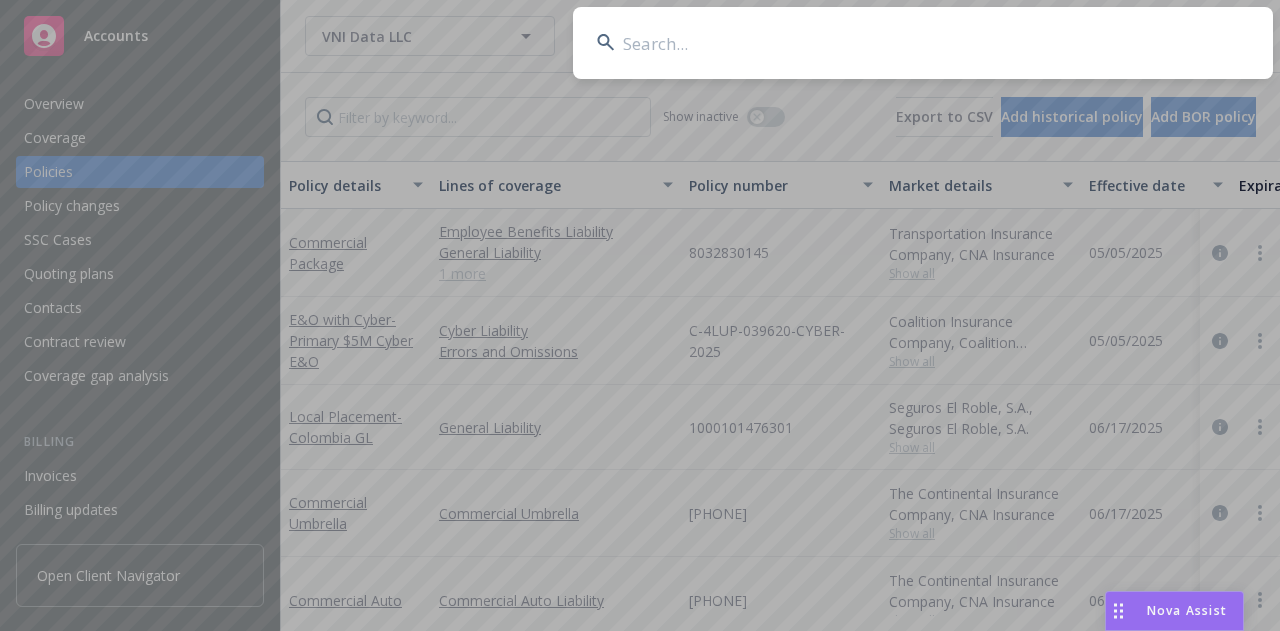 click at bounding box center (923, 43) 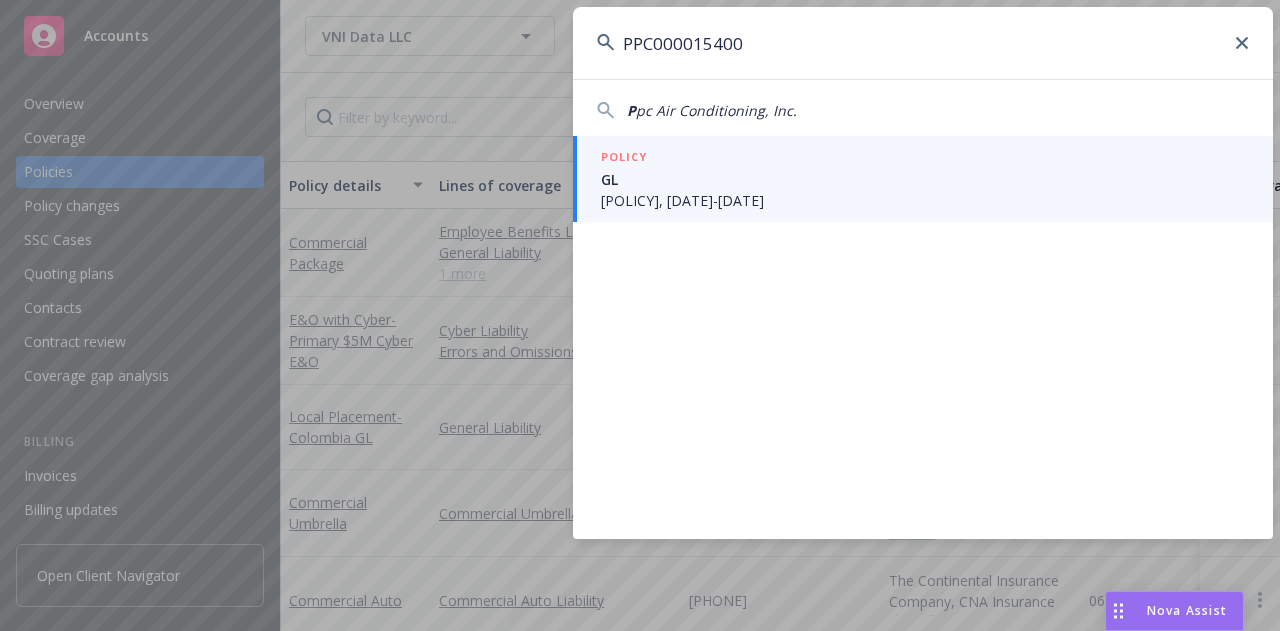 type on "PPC000015400" 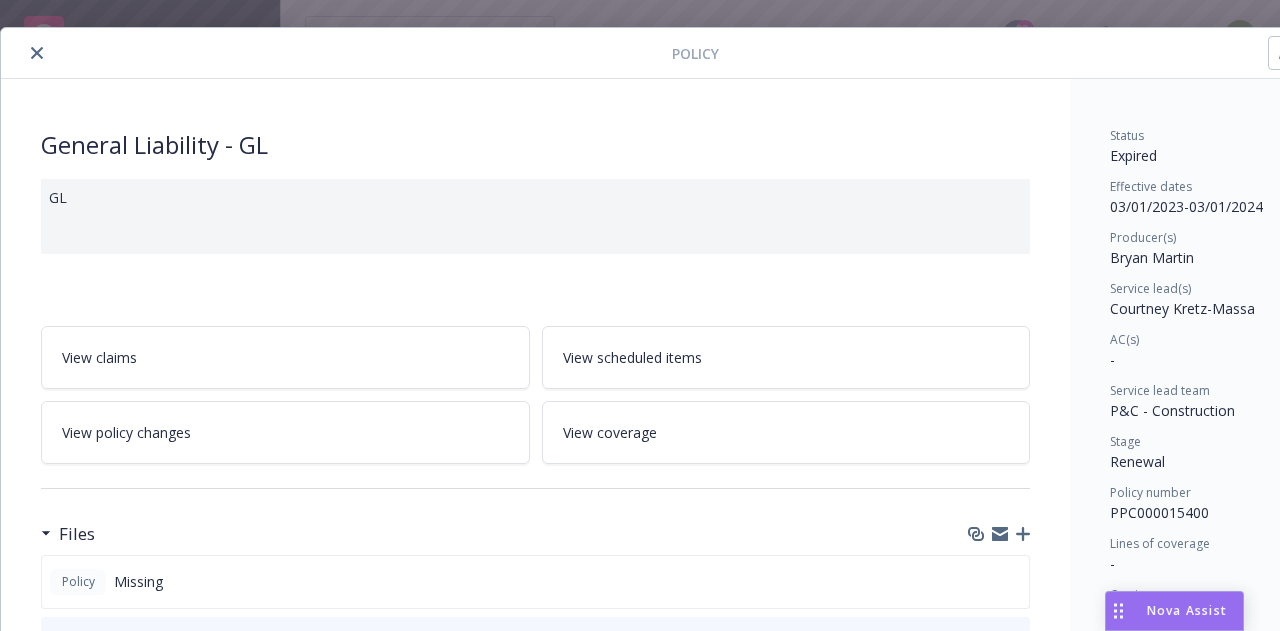 scroll, scrollTop: 0, scrollLeft: 0, axis: both 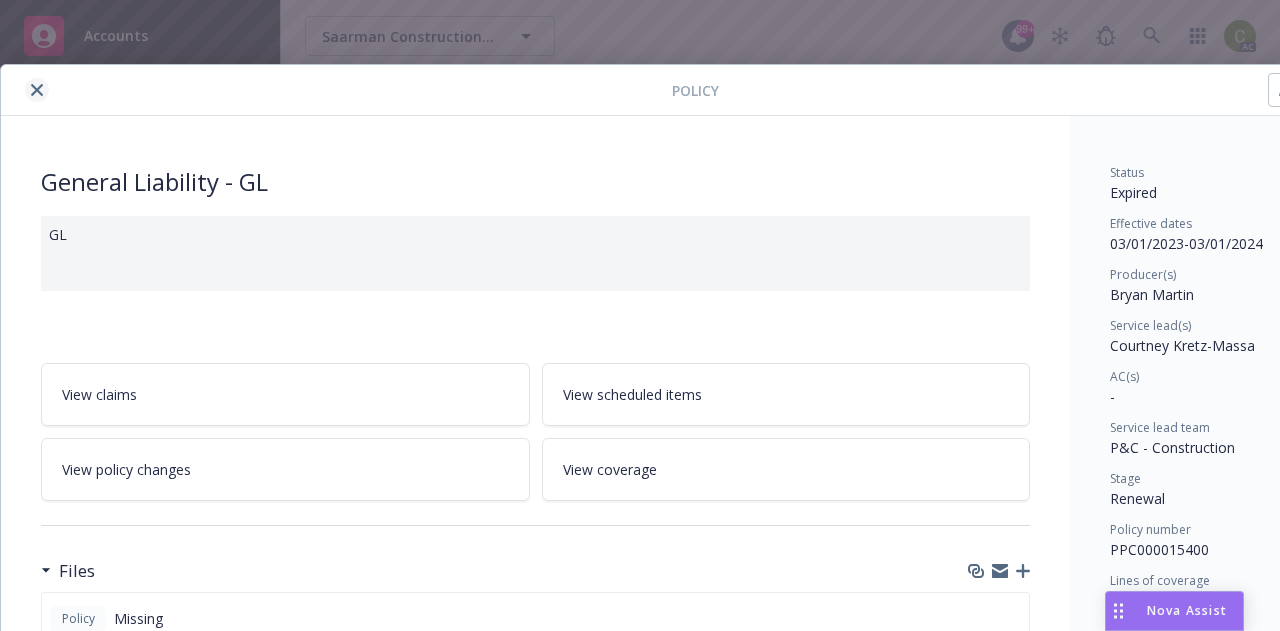 click at bounding box center [37, 90] 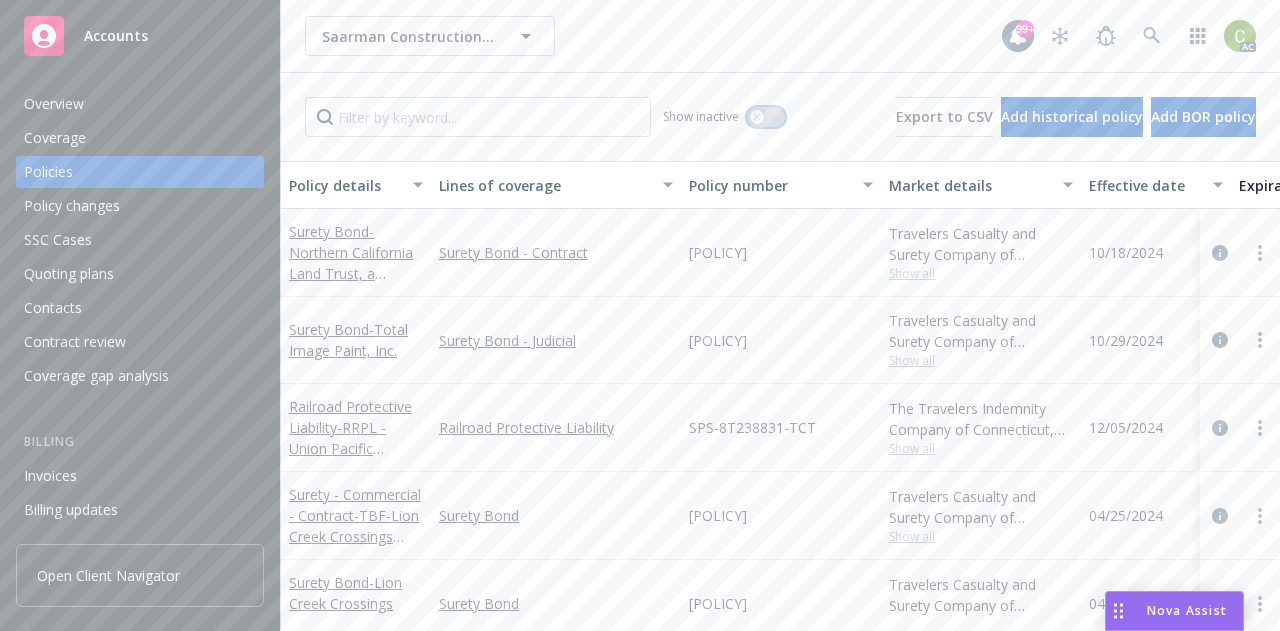 click at bounding box center (757, 117) 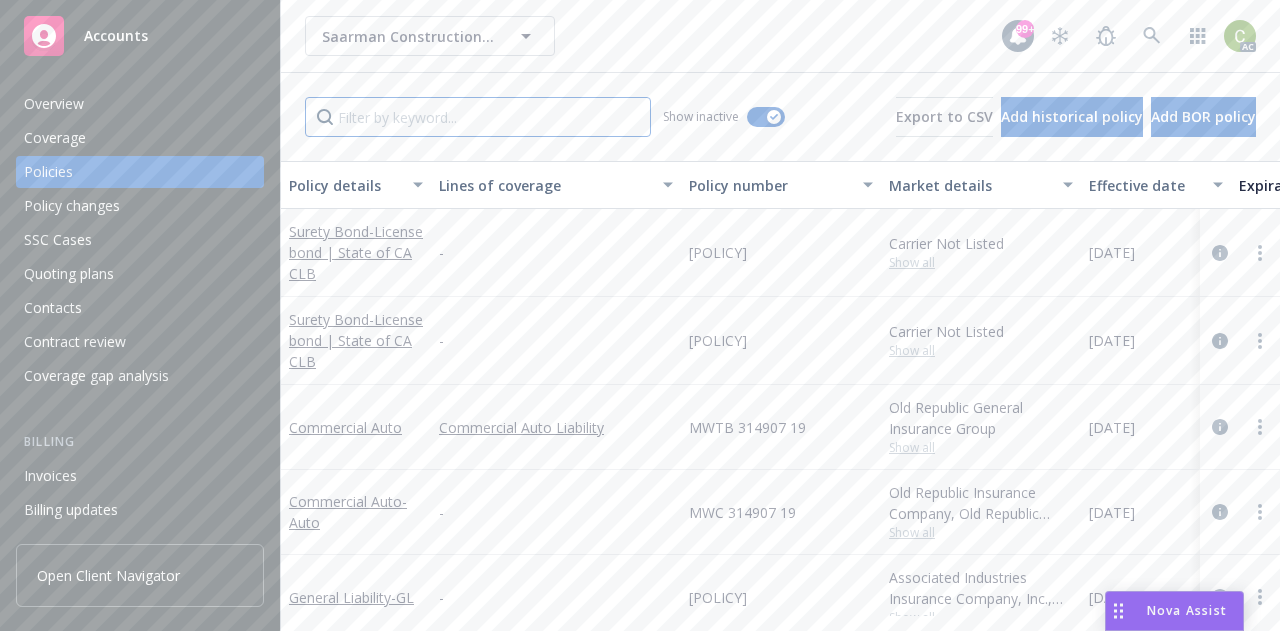 click at bounding box center [478, 117] 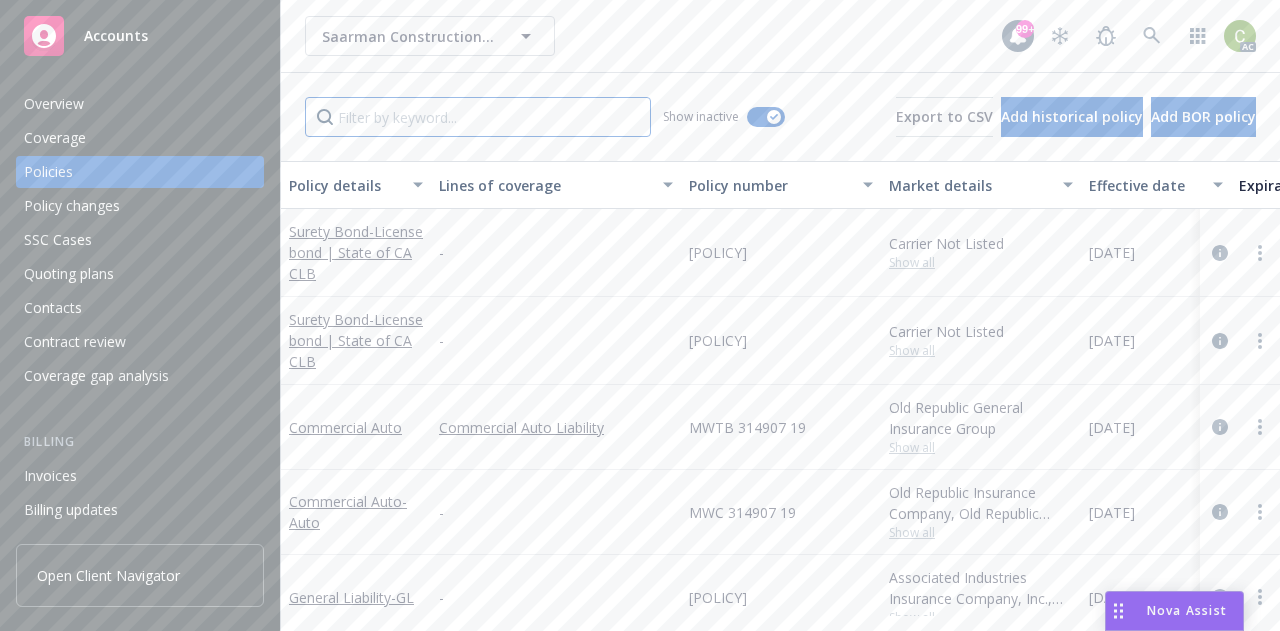 paste on "PPC000015401" 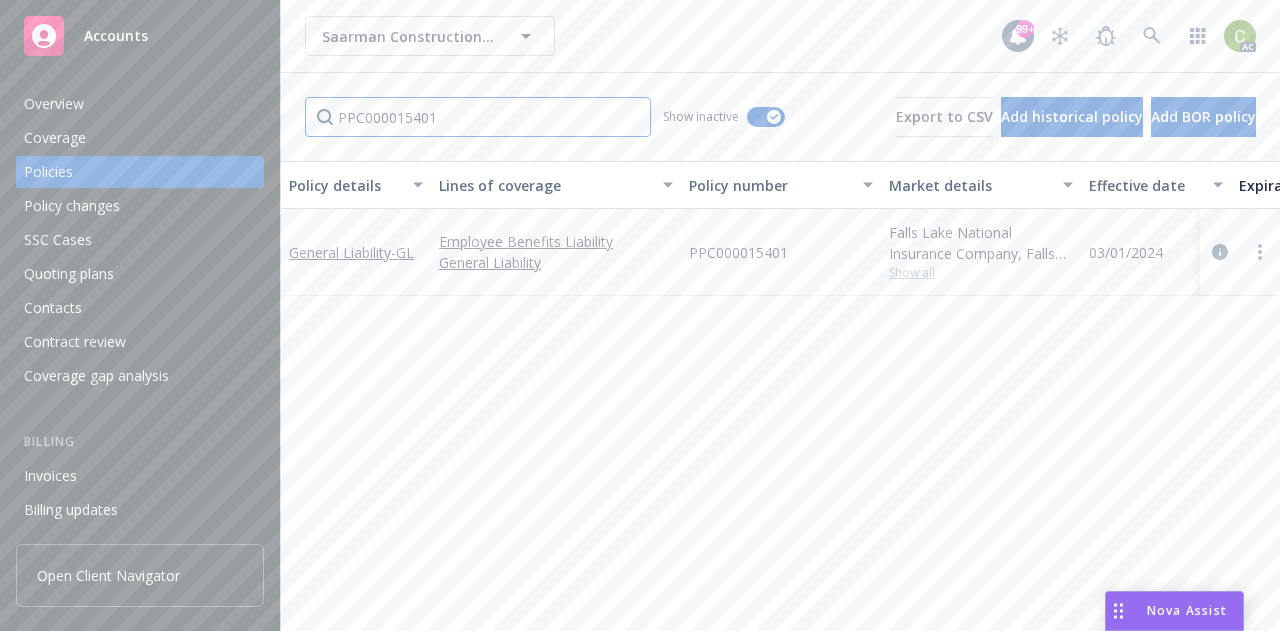 type on "PPC000015401" 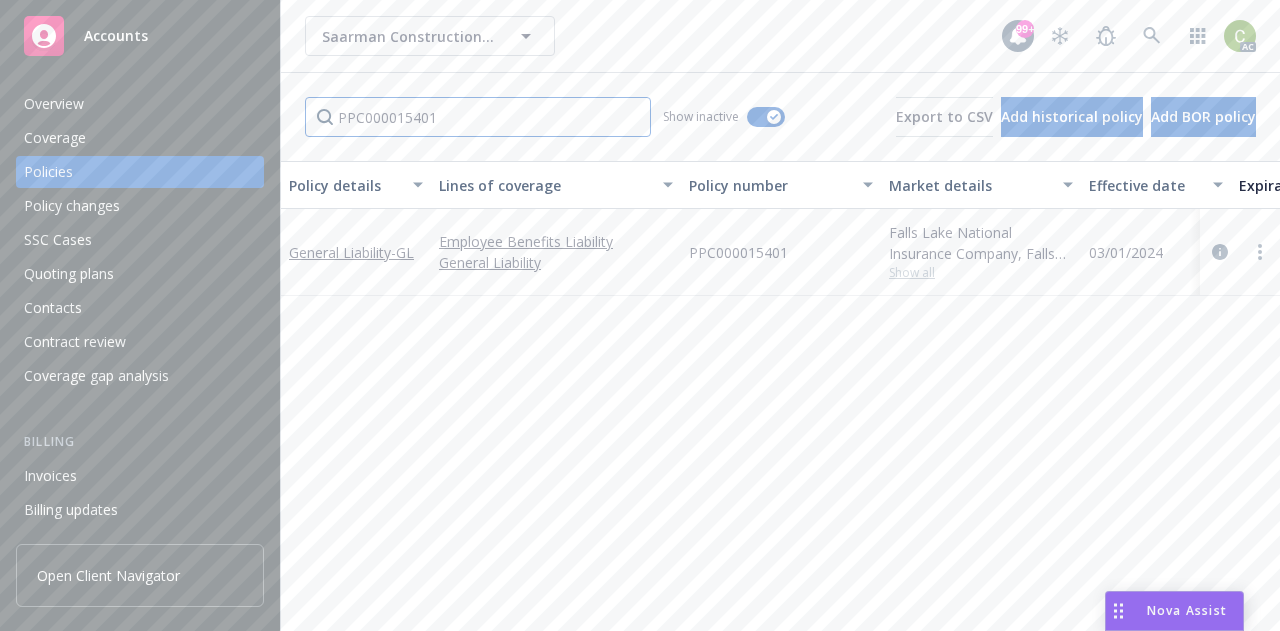 click on "PPC000015401" at bounding box center (478, 117) 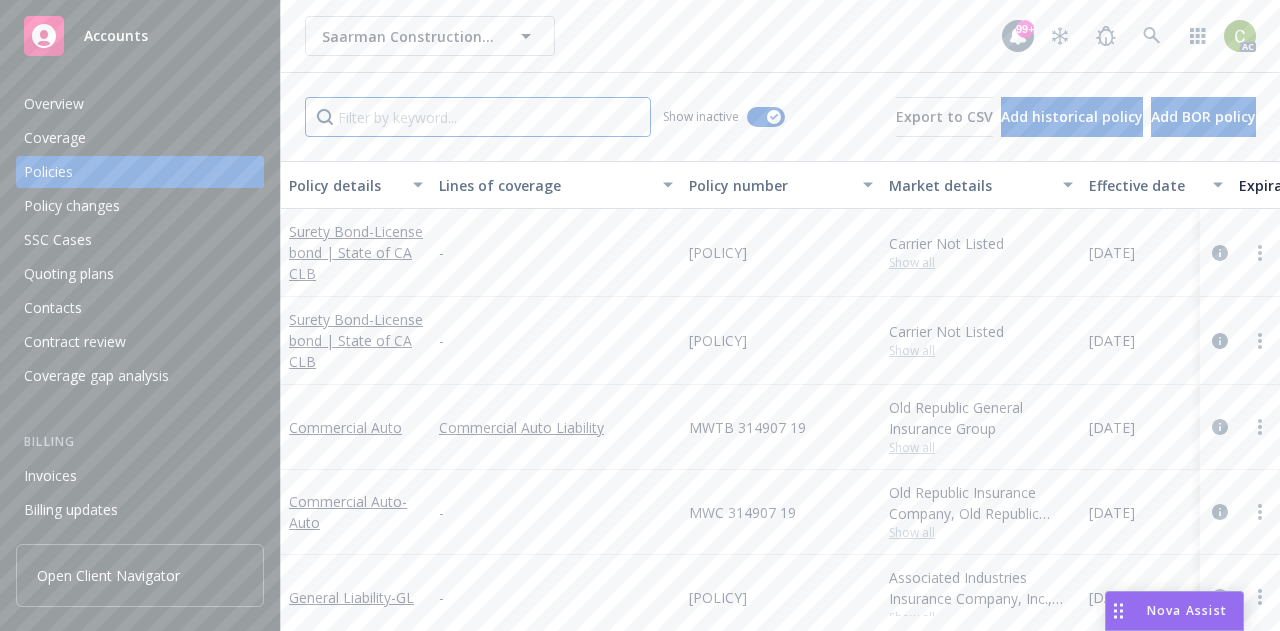 click at bounding box center [478, 117] 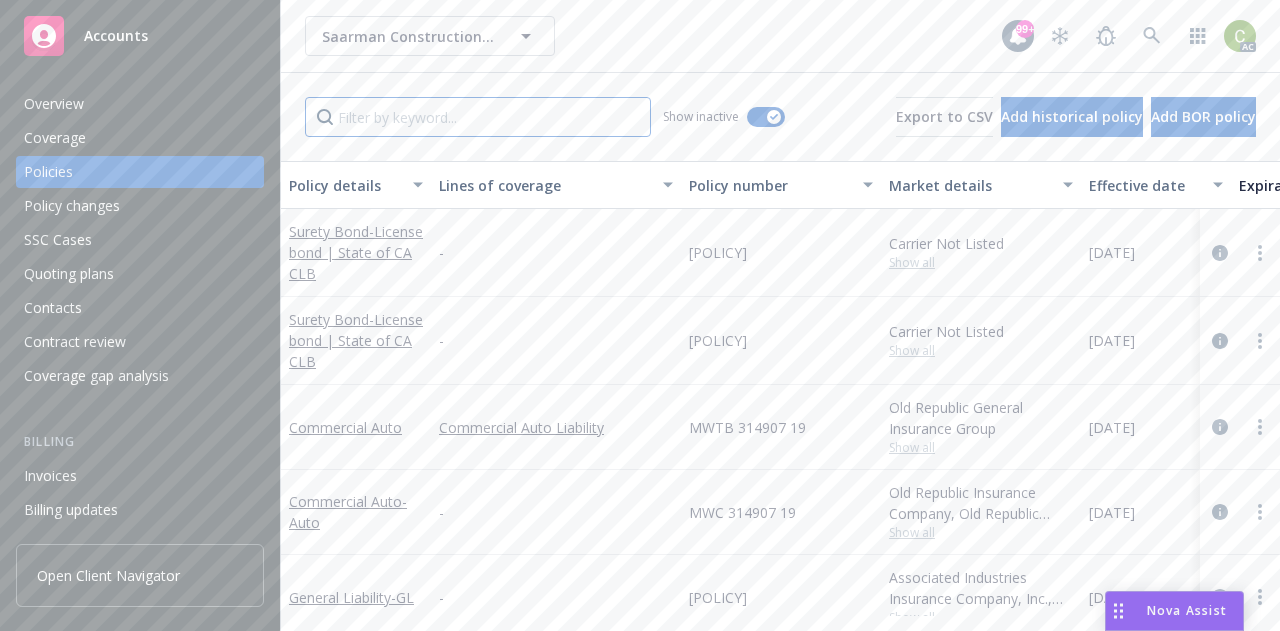 paste on "AES1186290" 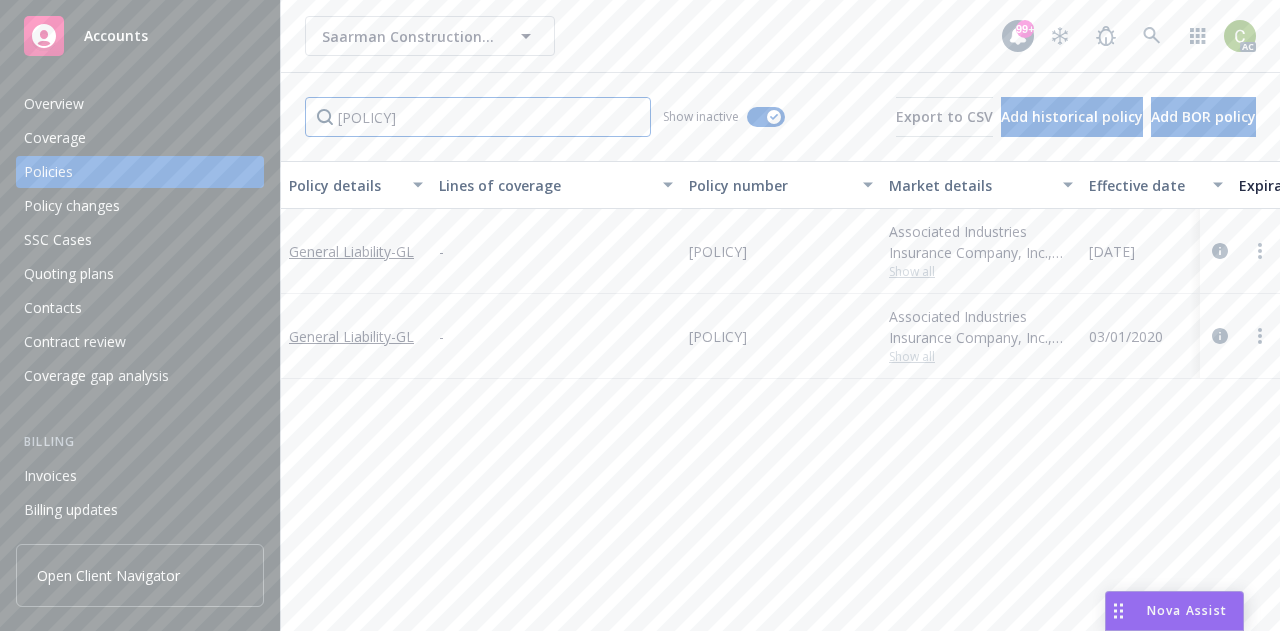 type on "AES1186290" 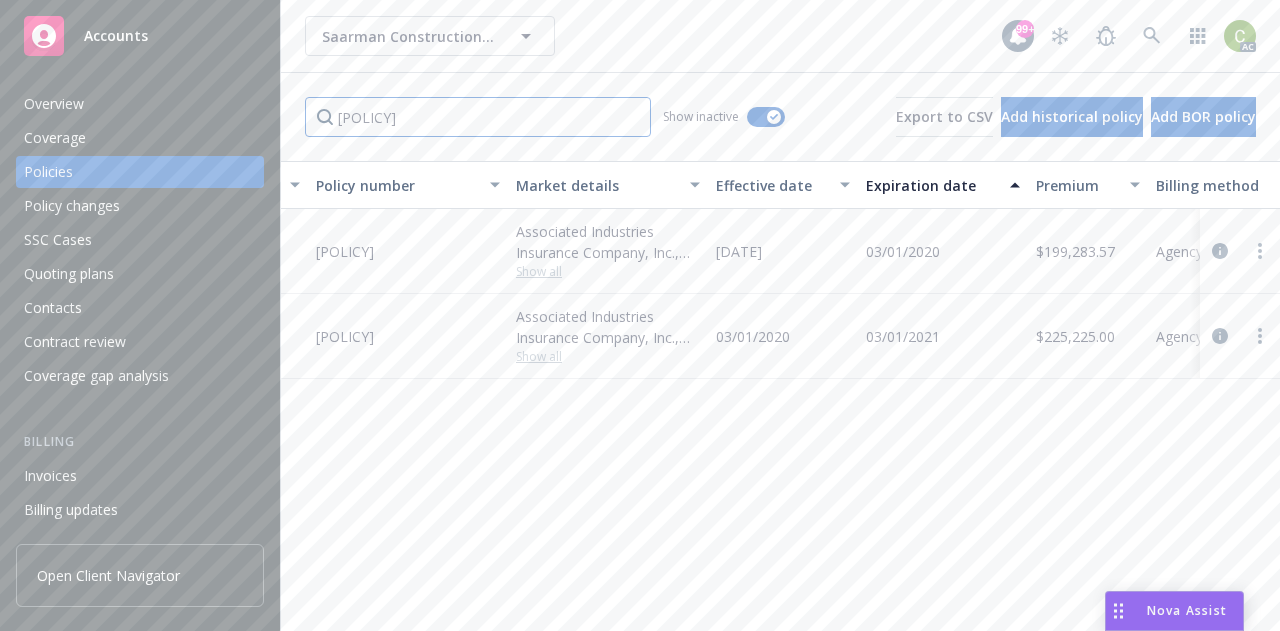 scroll, scrollTop: 0, scrollLeft: 376, axis: horizontal 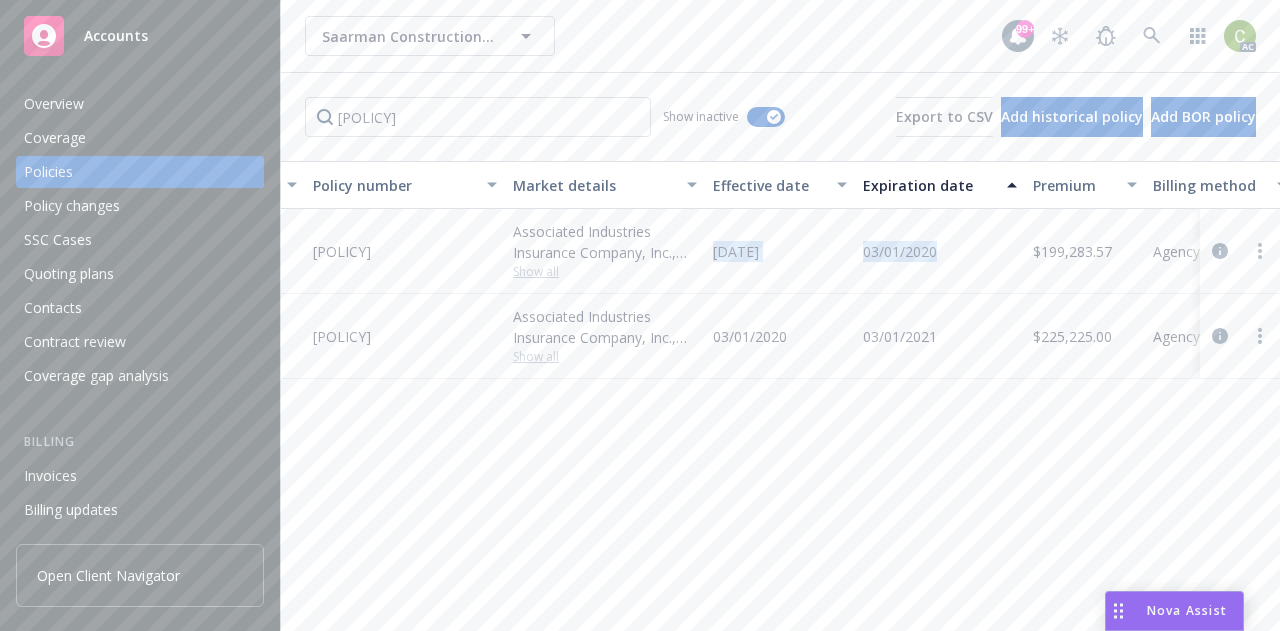 drag, startPoint x: 947, startPoint y: 250, endPoint x: 709, endPoint y: 253, distance: 238.0189 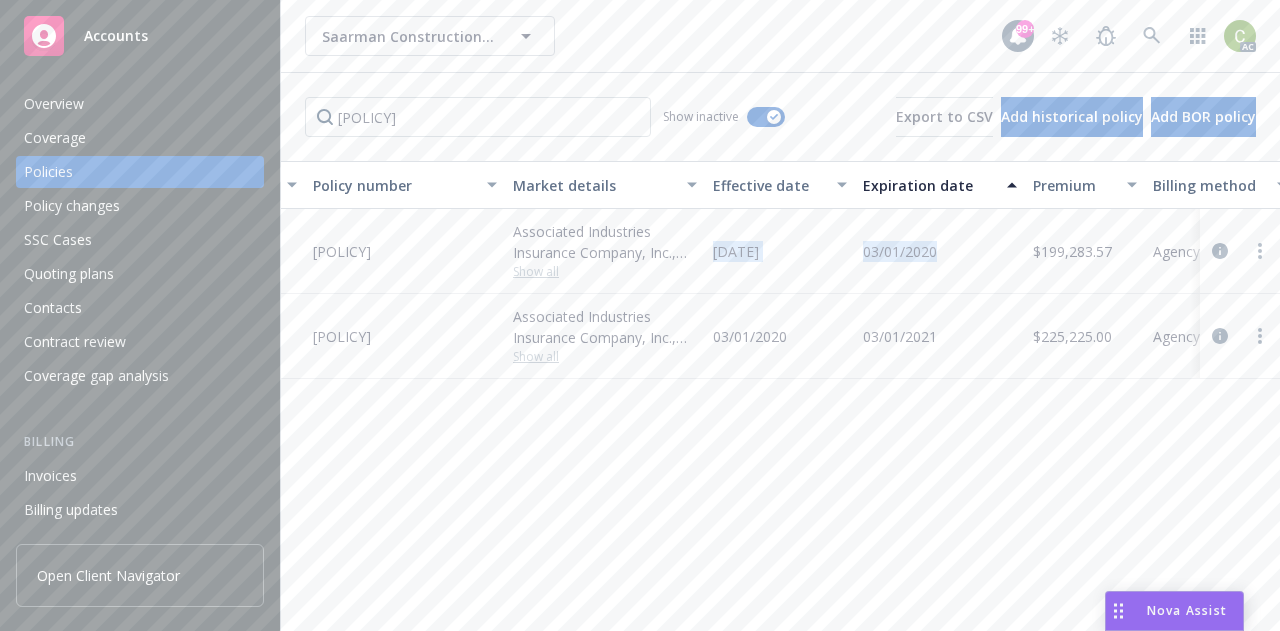 click on "General Liability  -  GL - AES1186290 01 Associated Industries Insurance Company, Inc., AmTrust Financial Services, RT Specialty Insurance Services, LLC (RSG Specialty, LLC) Show all 06/30/2019 03/01/2020 $199,283.57 Agency - Pay in full New BOR Cancelled Newfront Admin AM Bryan Martin PD" at bounding box center [870, 251] 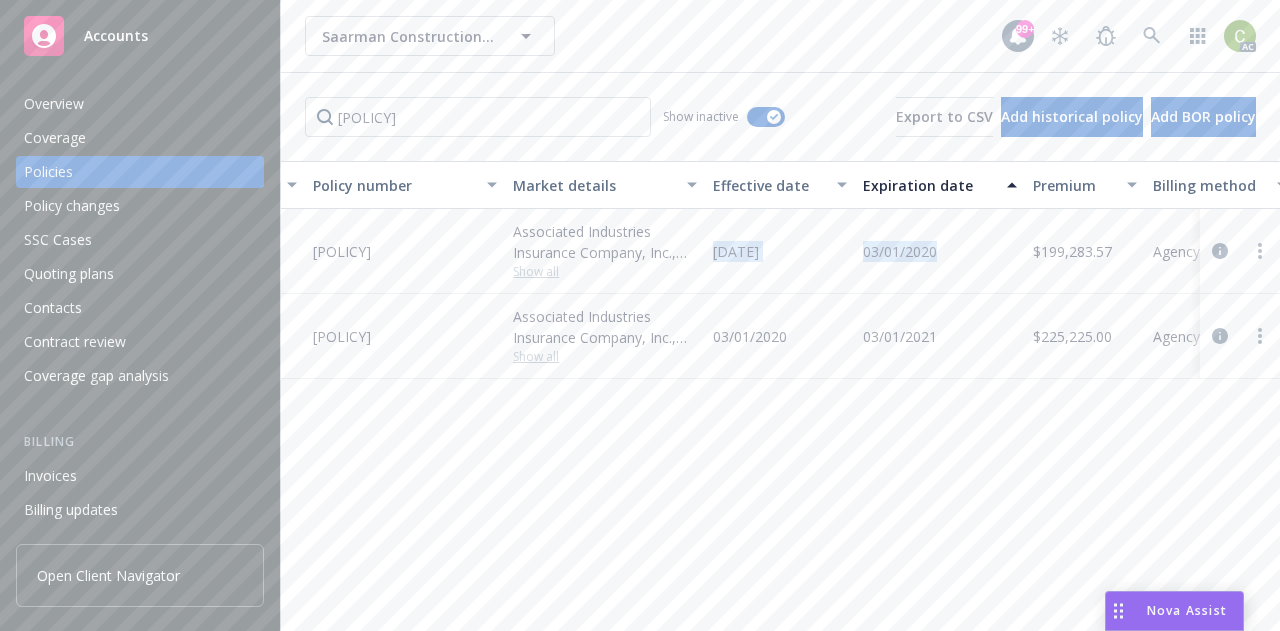 copy on "06/30/2019 03/01/2020" 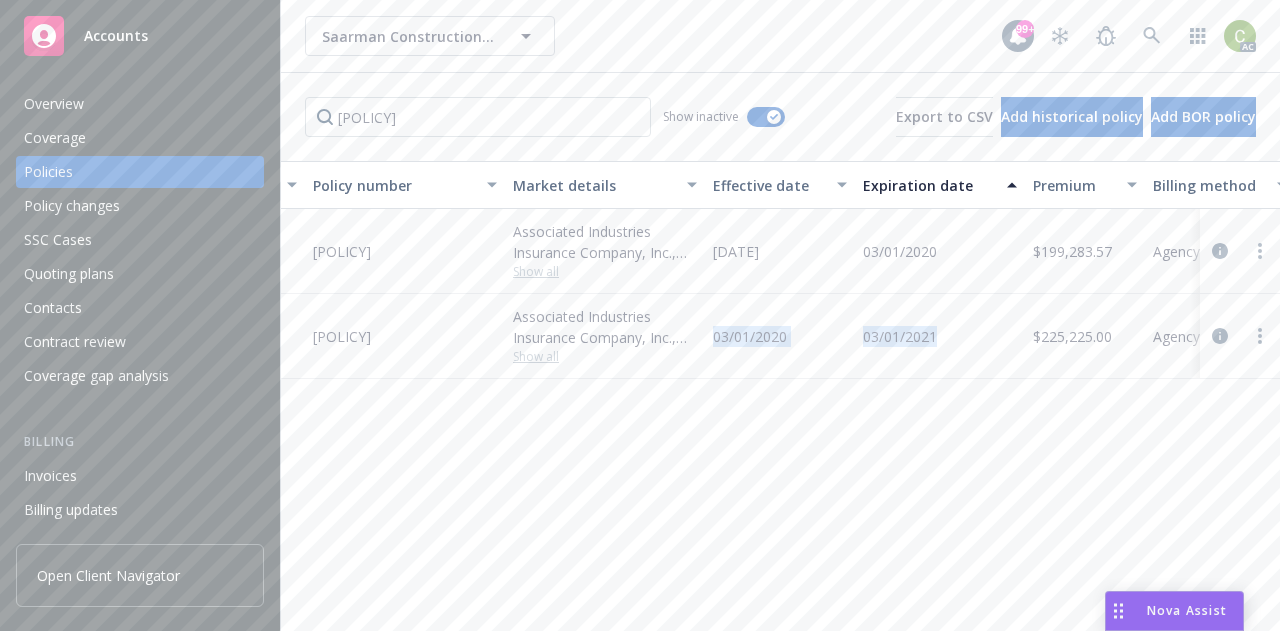 drag, startPoint x: 940, startPoint y: 340, endPoint x: 716, endPoint y: 347, distance: 224.10934 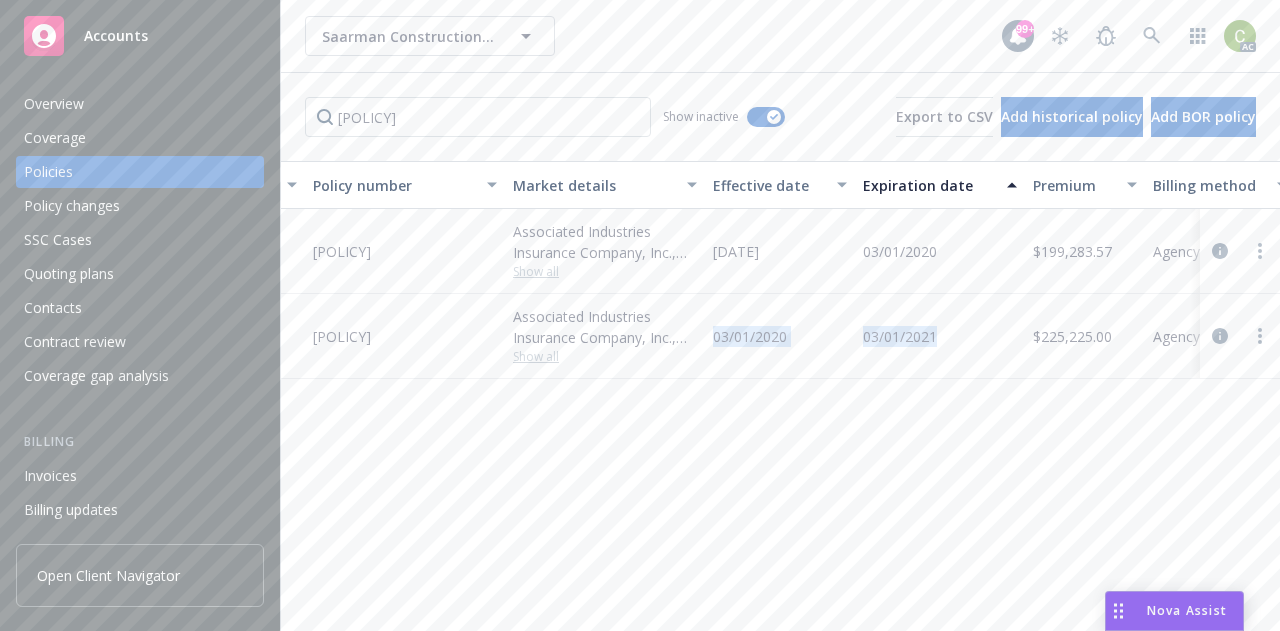 click on "General Liability  -  GL - AES1186290 02 Associated Industries Insurance Company, Inc., AmTrust Financial Services, RT Specialty Insurance Services, LLC (RSG Specialty, LLC) Show all 03/01/2020 03/01/2021 $225,225.00 Agency - Pay in full Renewal Expired Newfront Admin AM Bryan Martin PD" at bounding box center (870, 336) 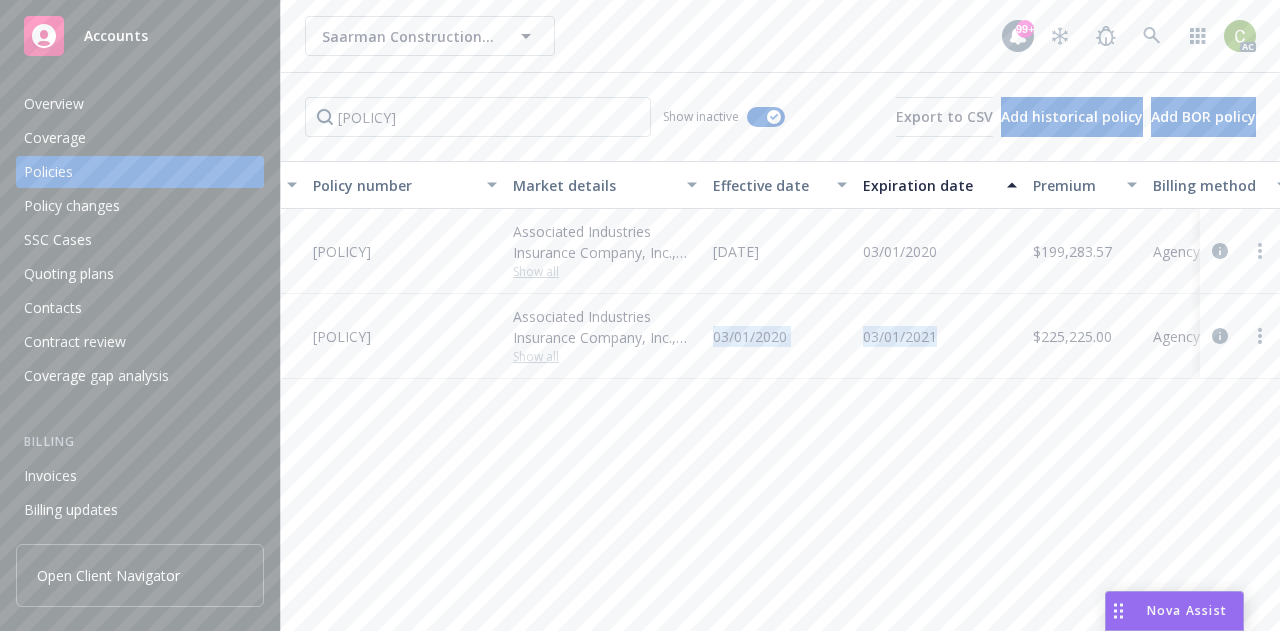 copy on "03/01/2020 03/01/2021" 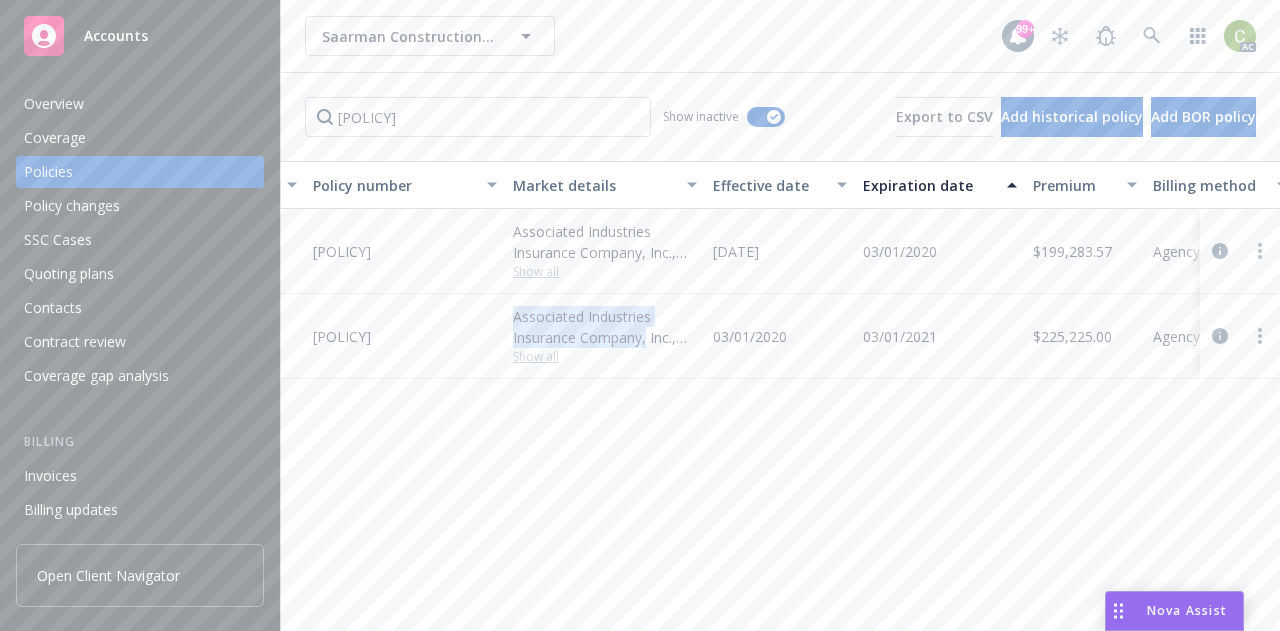 drag, startPoint x: 644, startPoint y: 342, endPoint x: 509, endPoint y: 321, distance: 136.62357 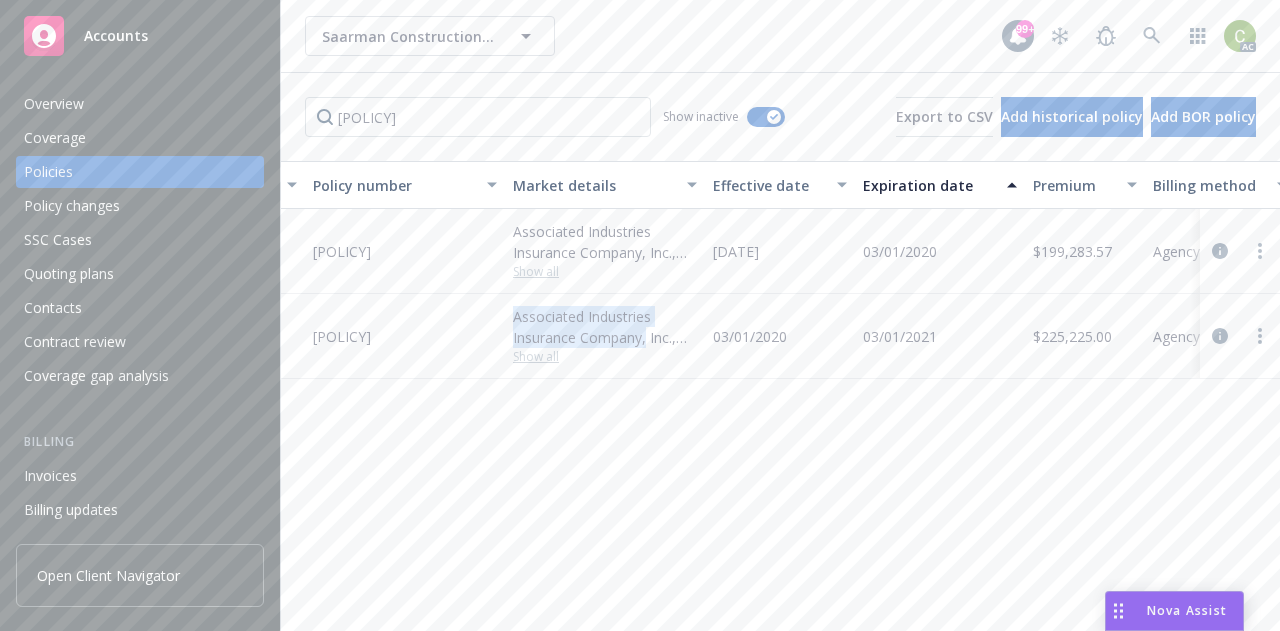 click on "Associated Industries Insurance Company, Inc., AmTrust Financial Services, RT Specialty Insurance Services, LLC (RSG Specialty, LLC) Show all" at bounding box center (605, 336) 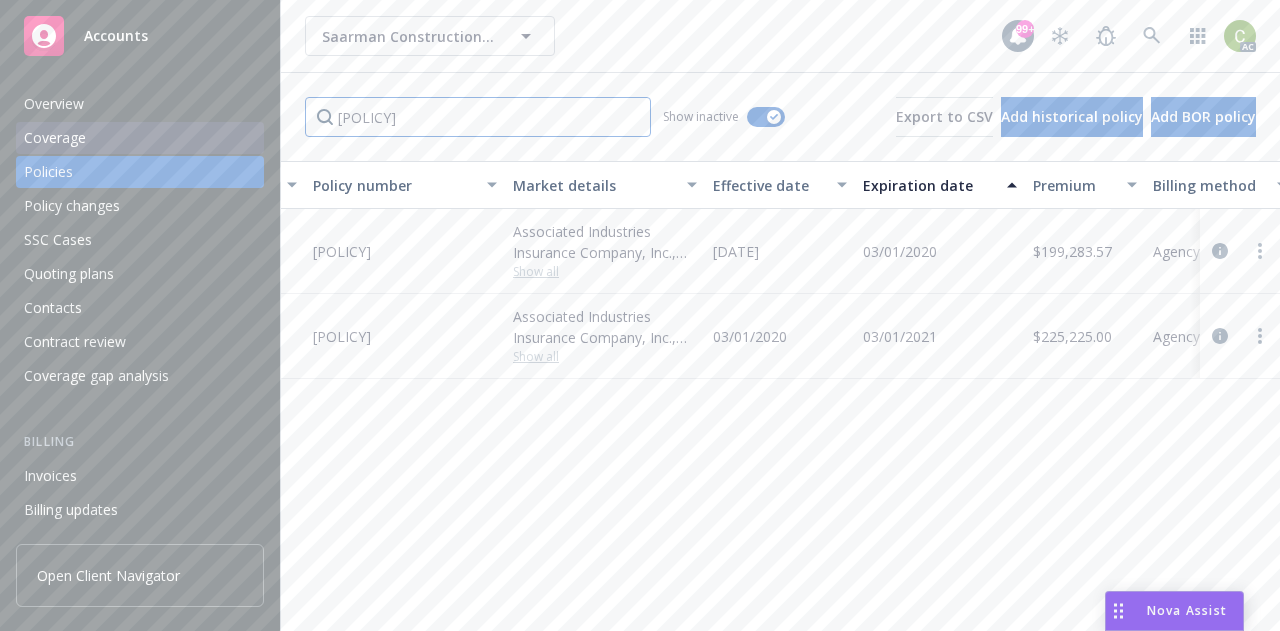 drag, startPoint x: 449, startPoint y: 121, endPoint x: 197, endPoint y: 141, distance: 252.7924 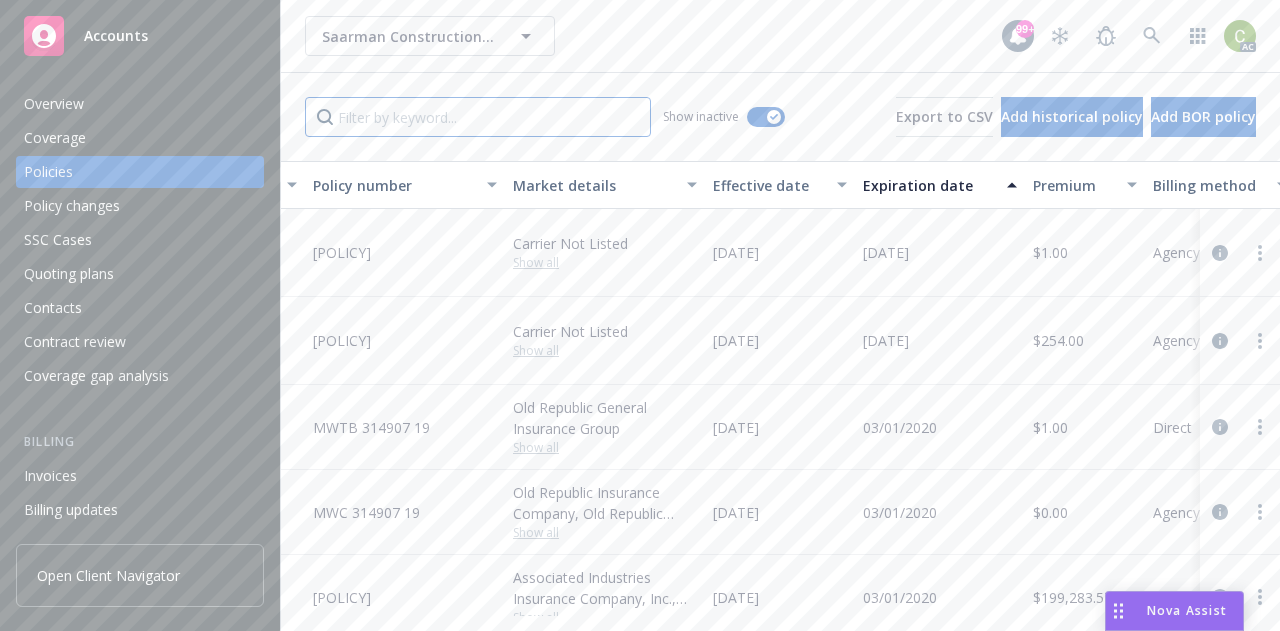 click at bounding box center [478, 117] 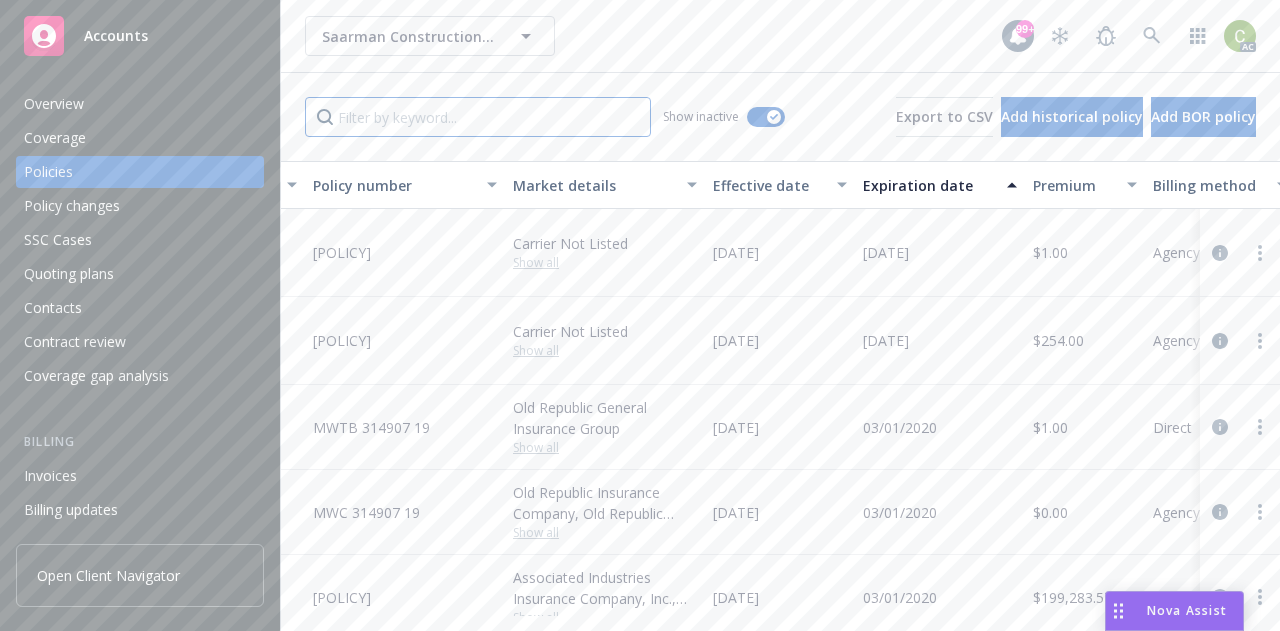 paste on "PPC000015400" 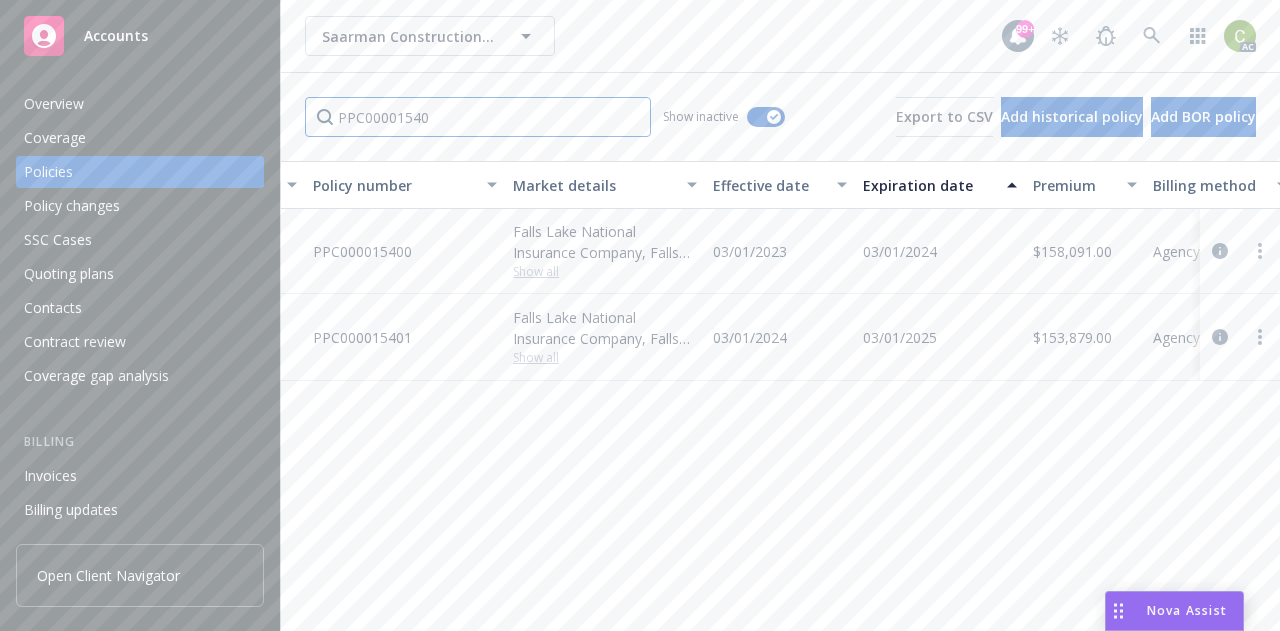 type on "PPC00001540" 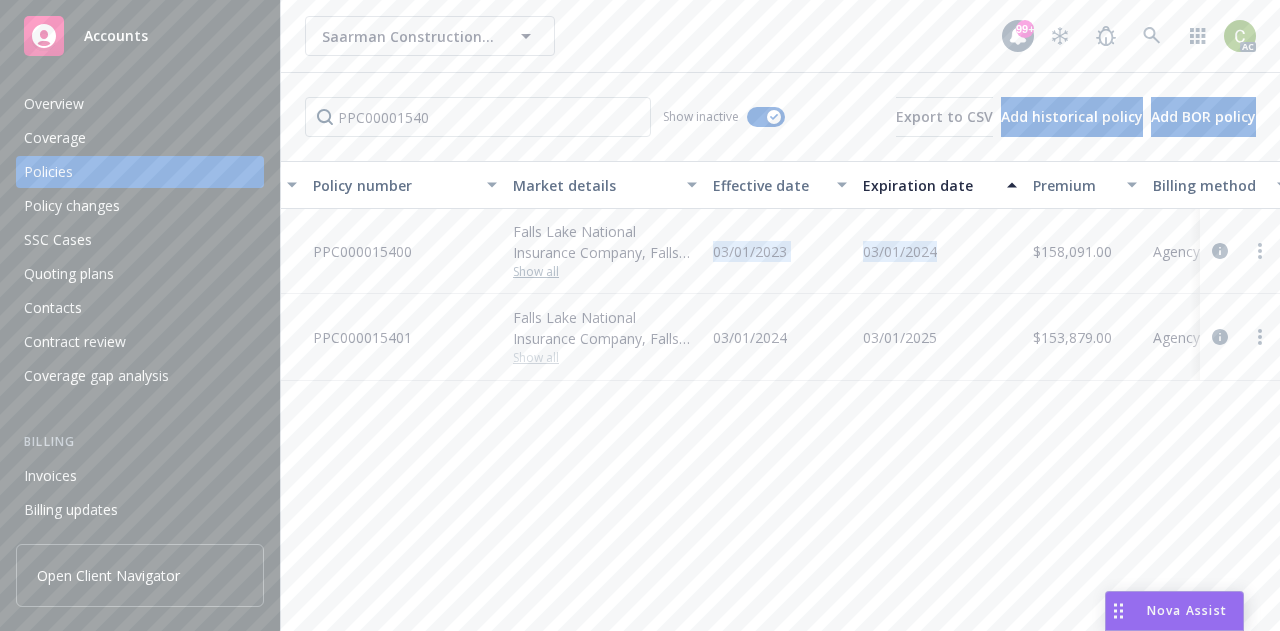 drag, startPoint x: 955, startPoint y: 254, endPoint x: 666, endPoint y: 265, distance: 289.20926 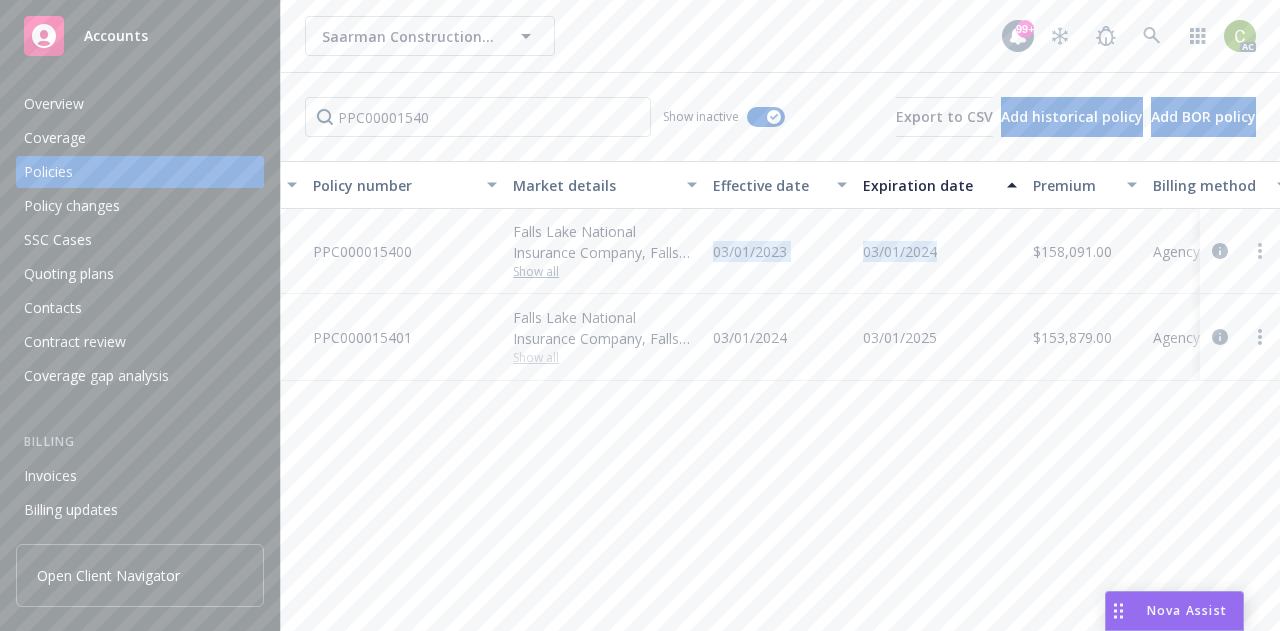 click on "General Liability  -  GL - PPC000015400 Falls Lake National Insurance Company, Falls Lake Insurance, RT Specialty Insurance Services, LLC (RSG Specialty, LLC) Show all 03/01/2023 03/01/2024 $158,091.00 Agency - Pay in full Renewal Expired Courtney Kretz-Massa AM Bryan Martin PD" at bounding box center (870, 251) 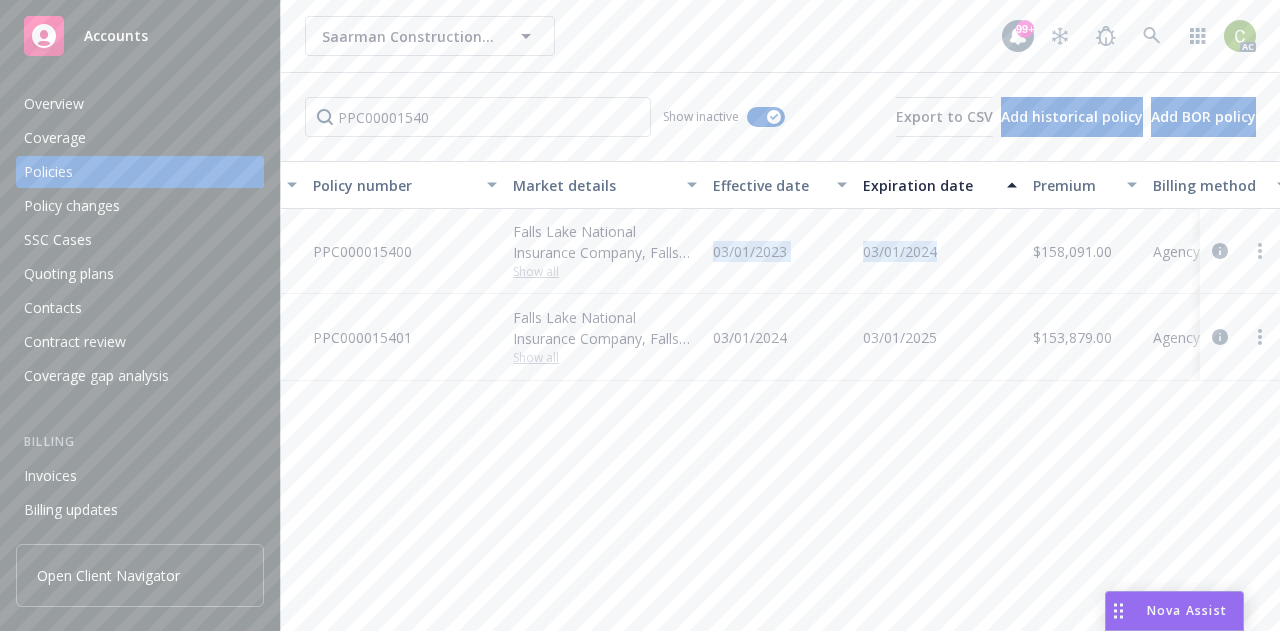 copy on "03/01/2023 03/01/2024" 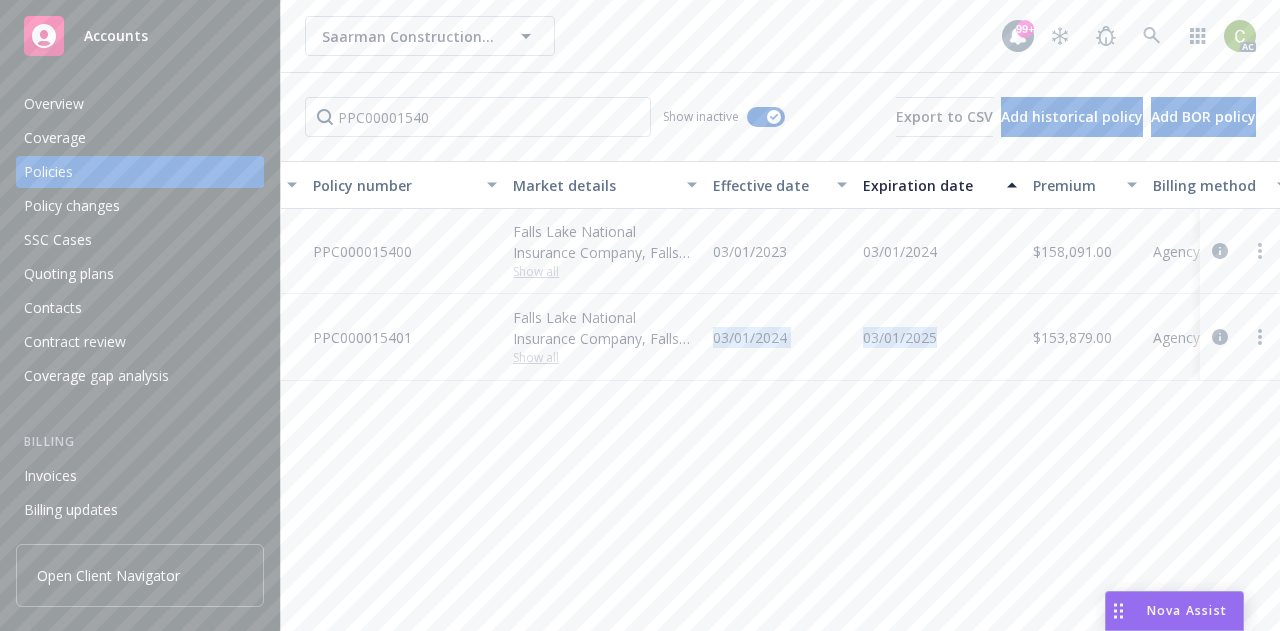 drag, startPoint x: 939, startPoint y: 337, endPoint x: 710, endPoint y: 337, distance: 229 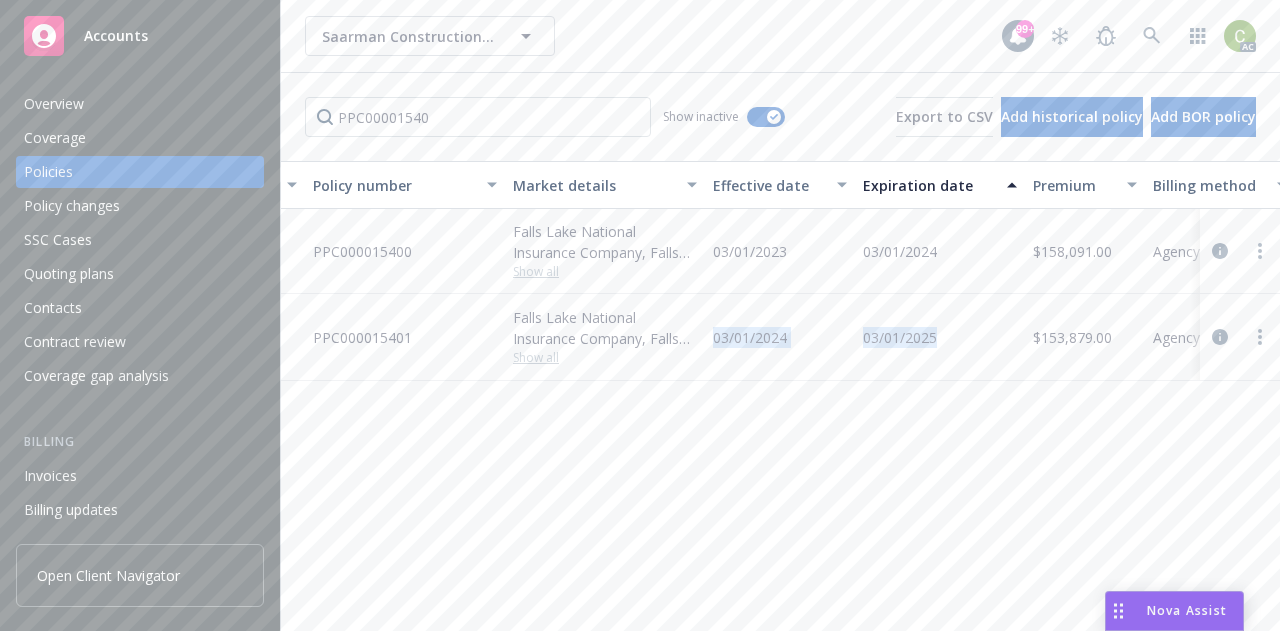 click on "General Liability  -  GL Employee Benefits Liability General Liability PPC000015401 Falls Lake National Insurance Company, Falls Lake Insurance, RT Specialty Insurance Services, LLC (RSG Specialty, LLC) Show all 03/01/2024 03/01/2025 $153,879.00 Agency - Pay in full Renewal Renewed Serena Childs AC Courtney Kretz-Massa AM 1 more" at bounding box center (870, 337) 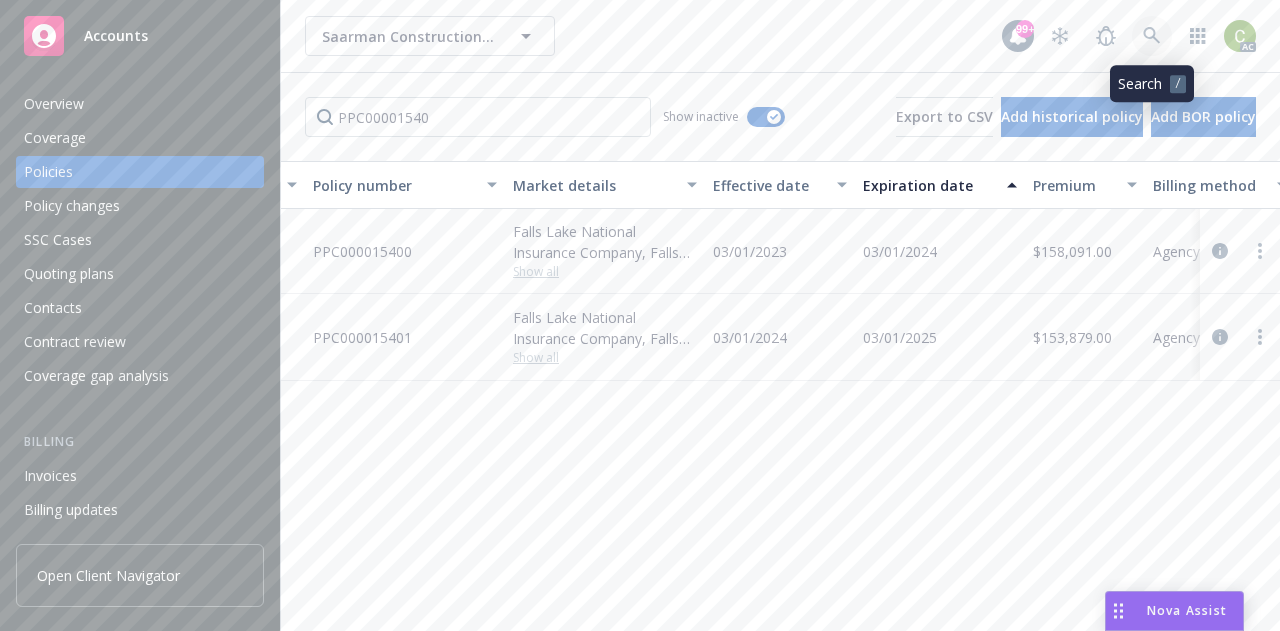 click 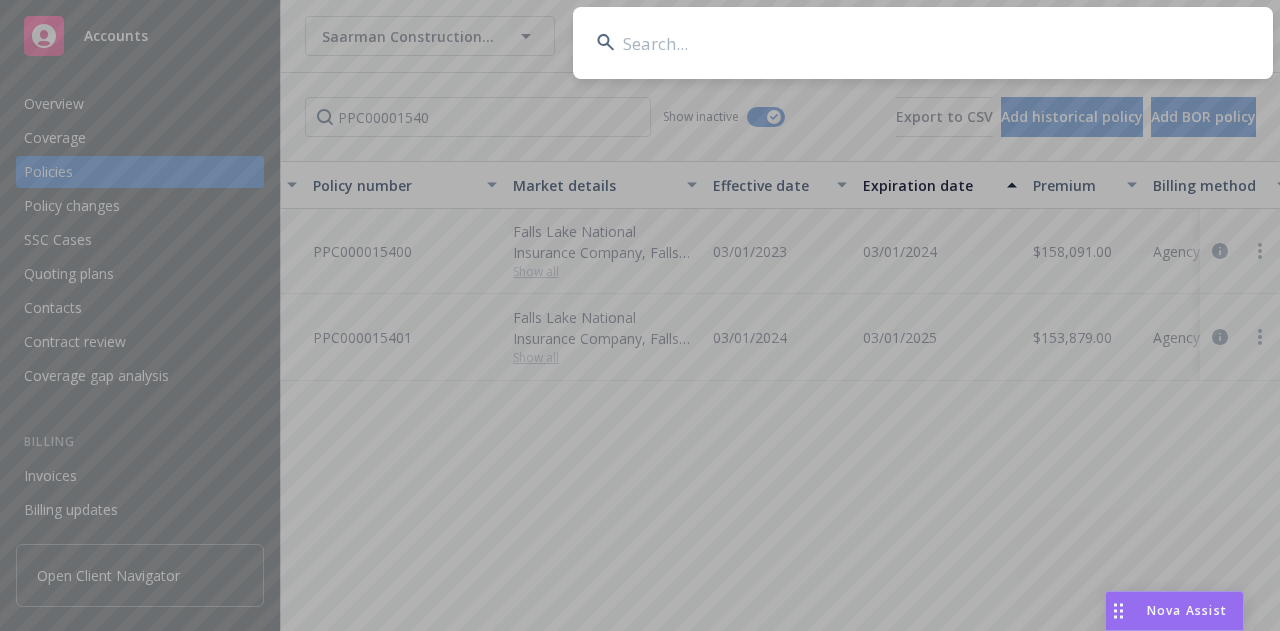 click at bounding box center (923, 43) 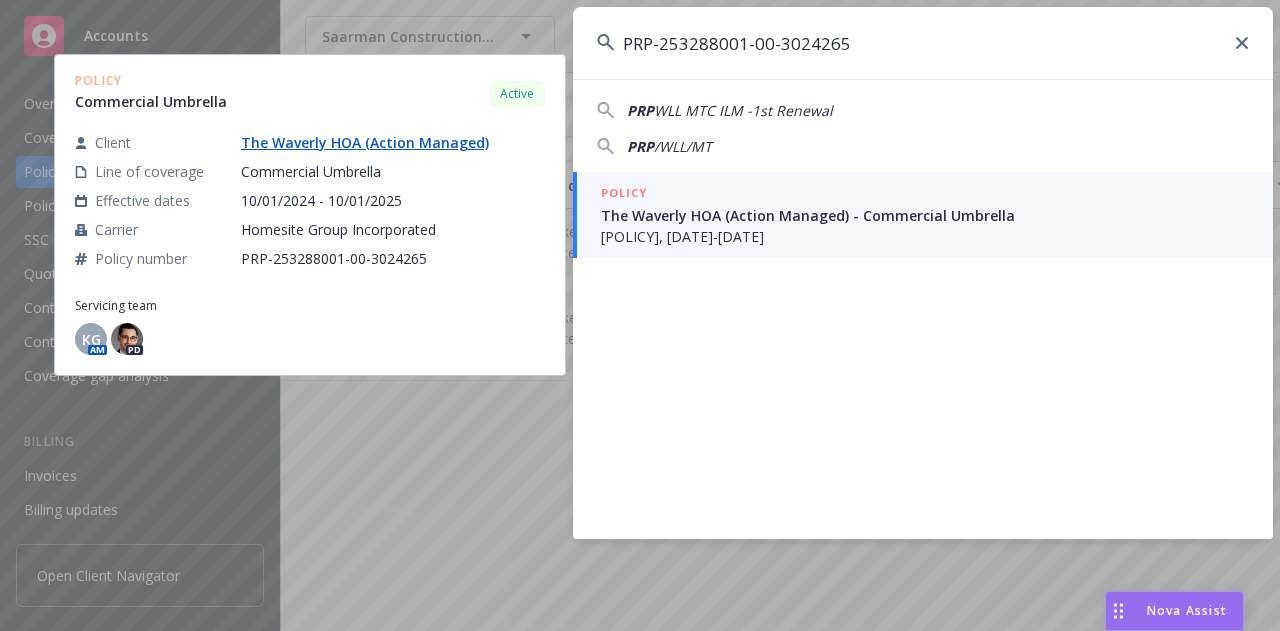 type on "PRP-253288001-00-3024265" 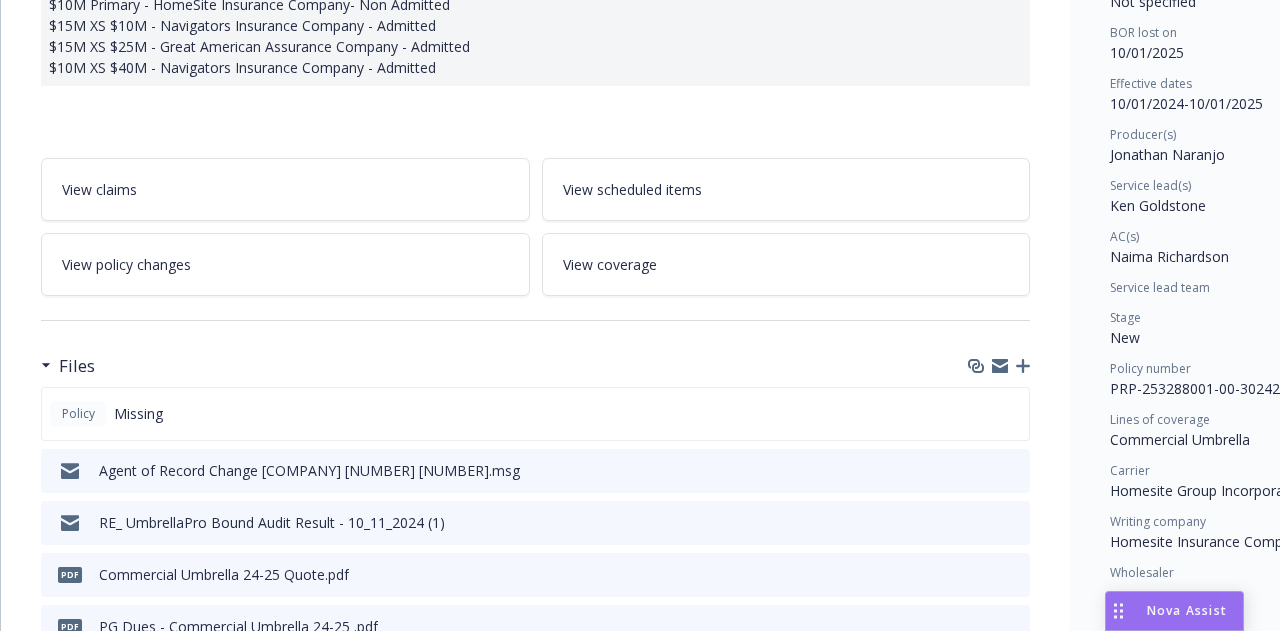 scroll, scrollTop: 412, scrollLeft: 0, axis: vertical 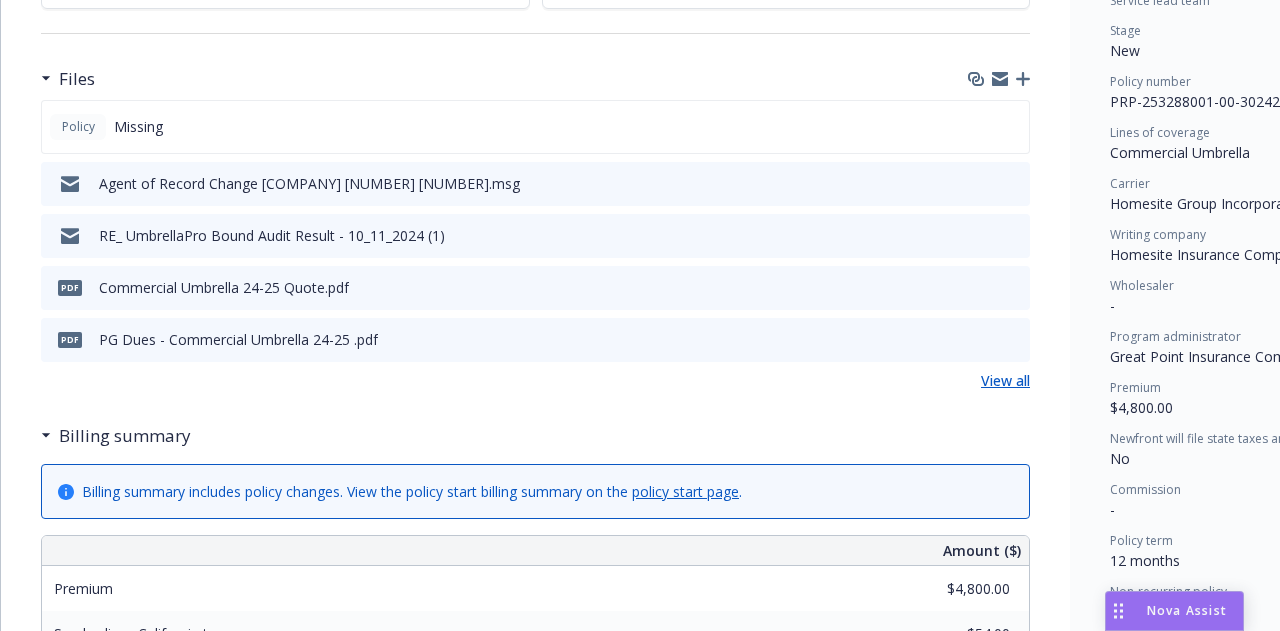 click on "View all" at bounding box center (1005, 380) 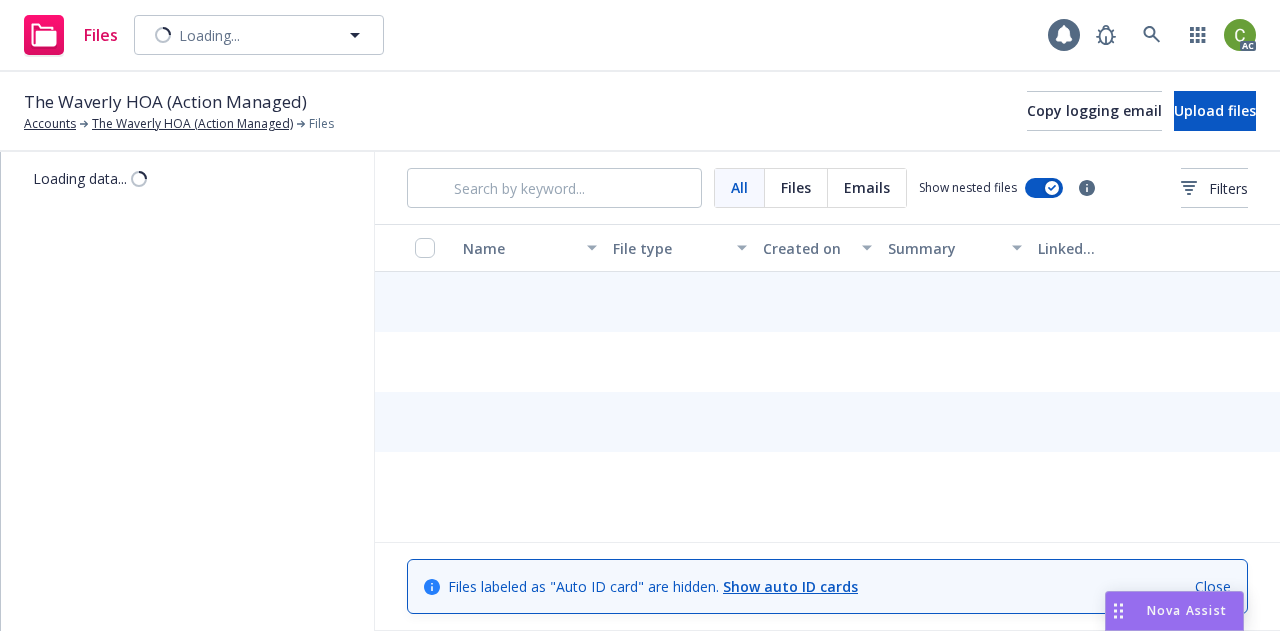 scroll, scrollTop: 0, scrollLeft: 0, axis: both 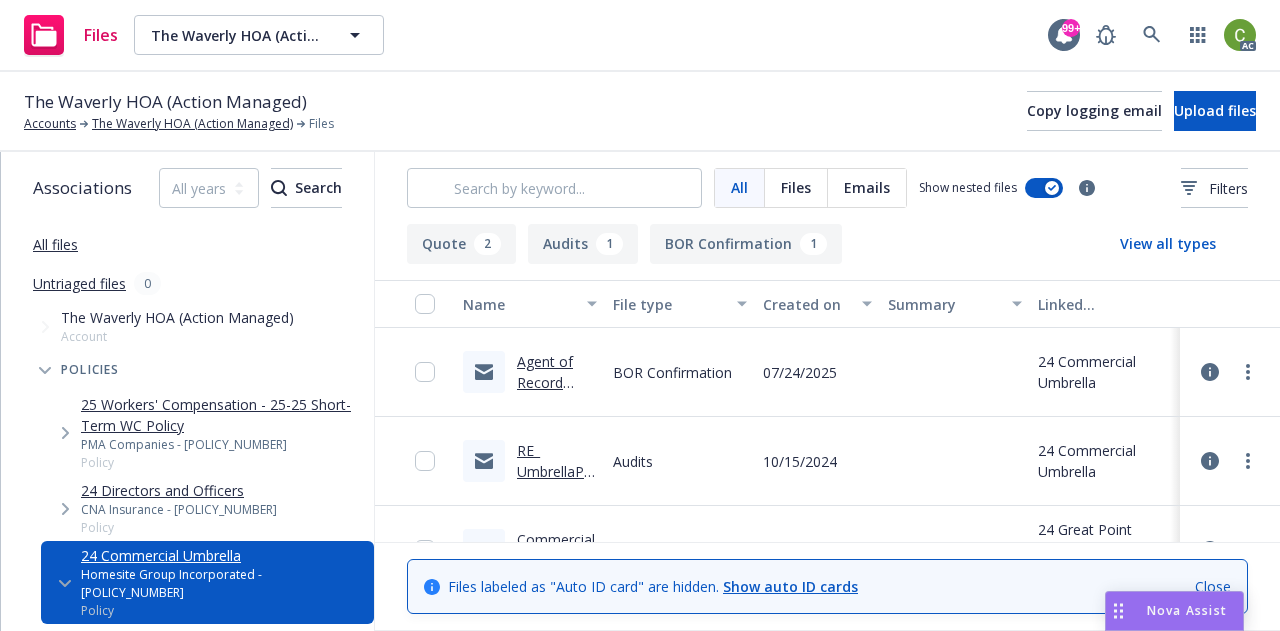 click at bounding box center (955, 372) 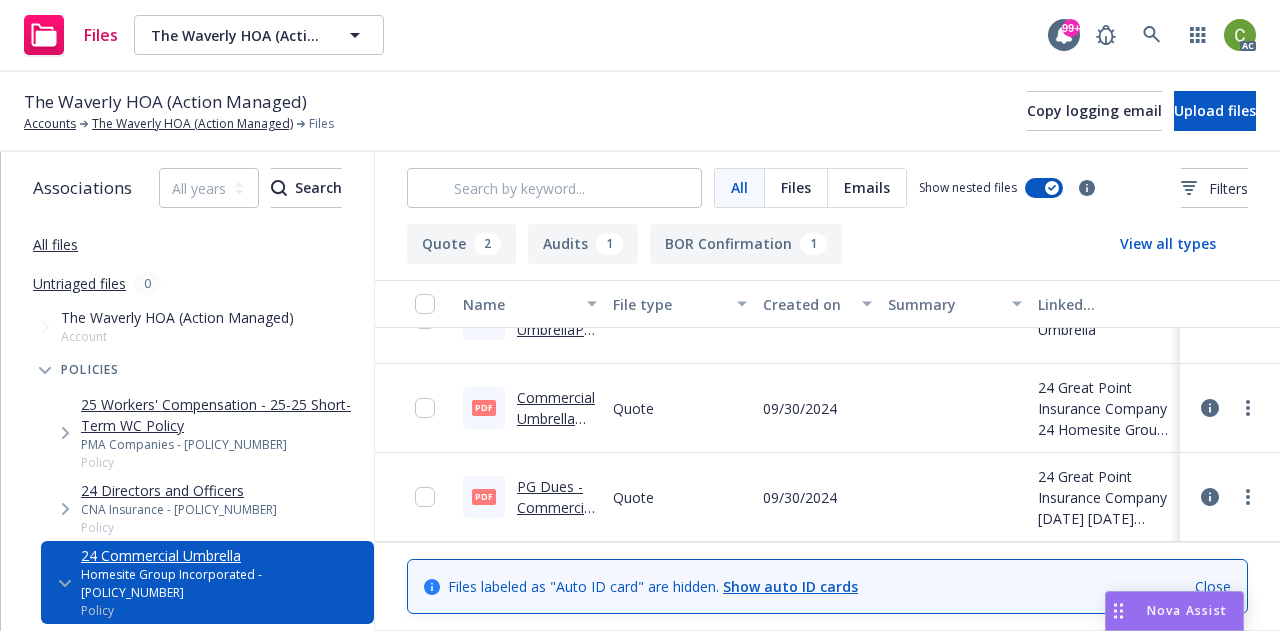 scroll, scrollTop: 102, scrollLeft: 0, axis: vertical 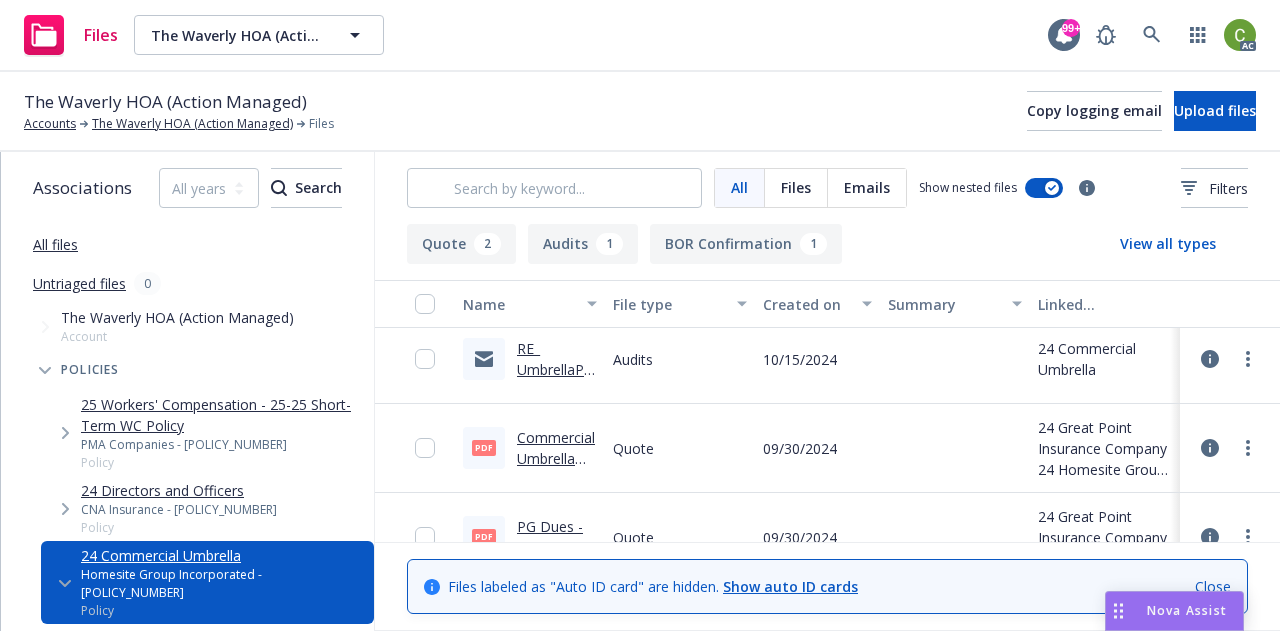 click on "Commercial Umbrella 24-25 Quote.pdf" at bounding box center (556, 469) 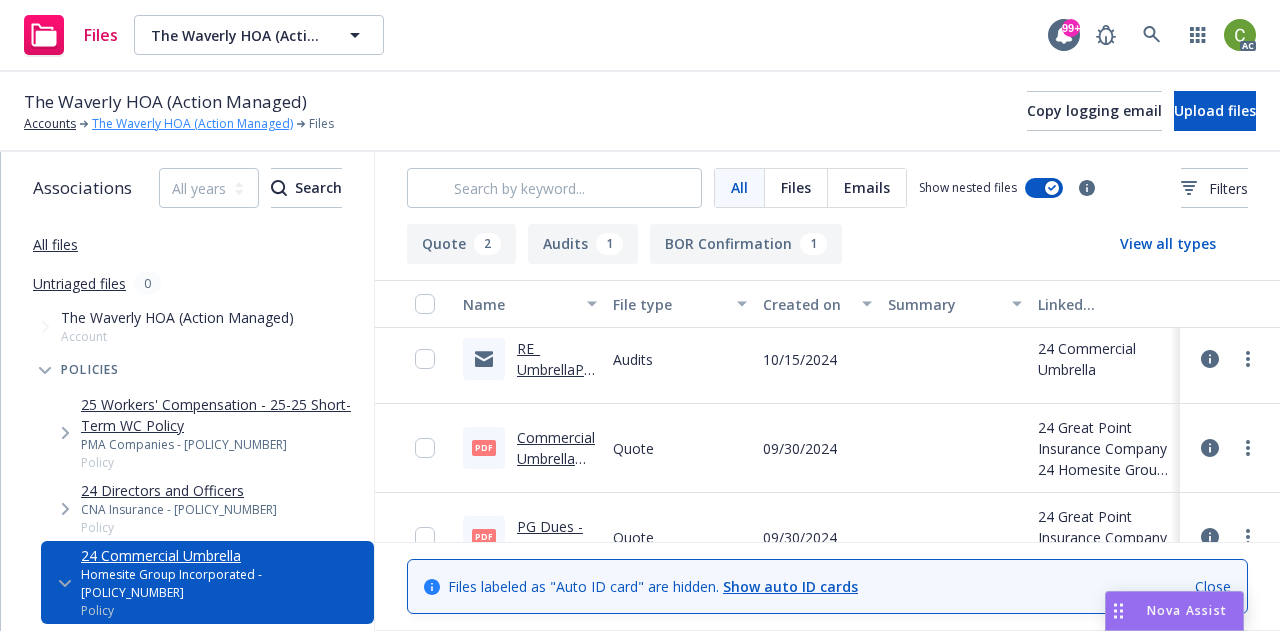 click on "The Waverly HOA (Action Managed)" at bounding box center (192, 124) 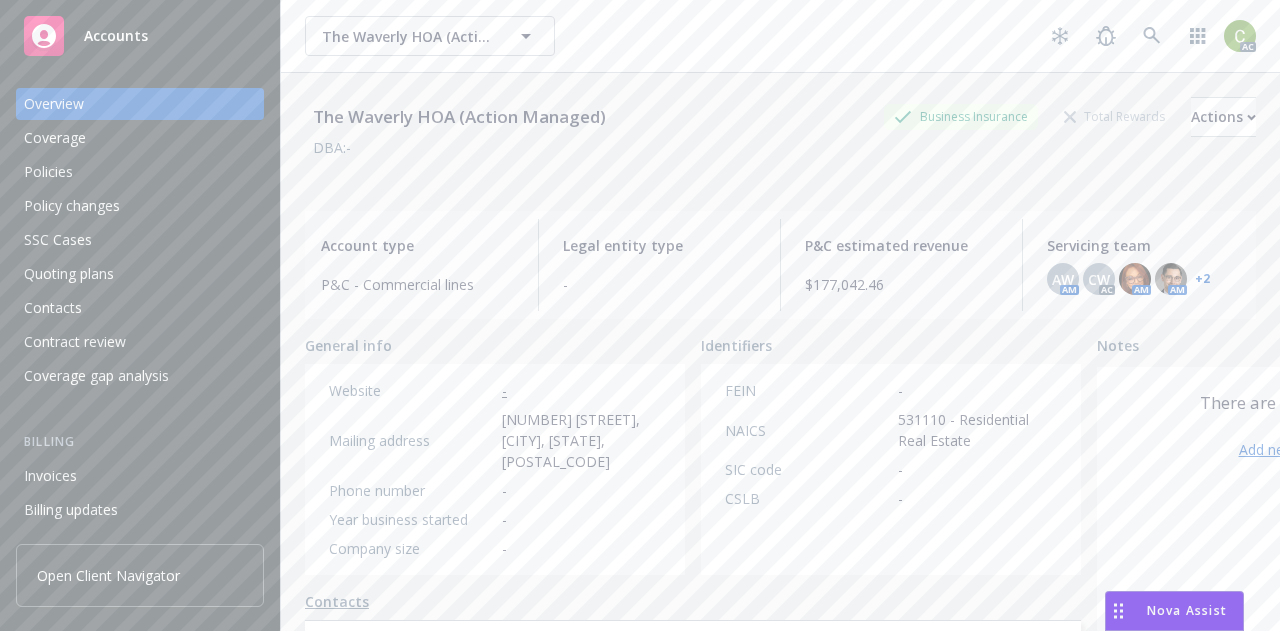 scroll, scrollTop: 0, scrollLeft: 0, axis: both 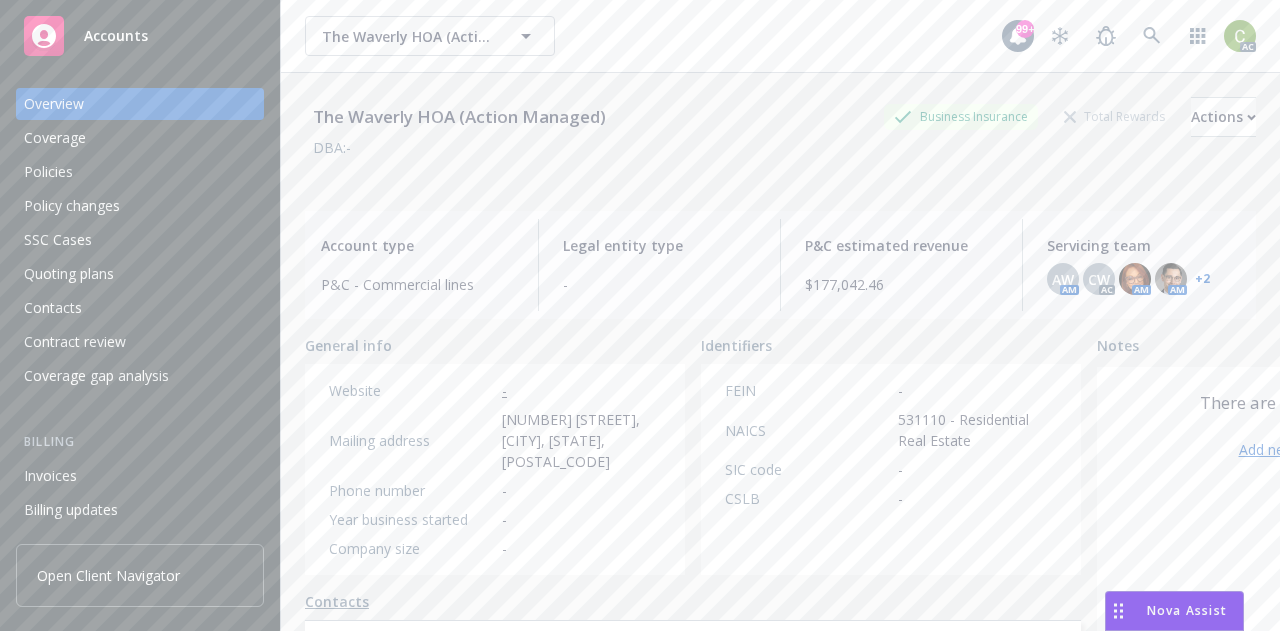 click on "Policies" at bounding box center [140, 172] 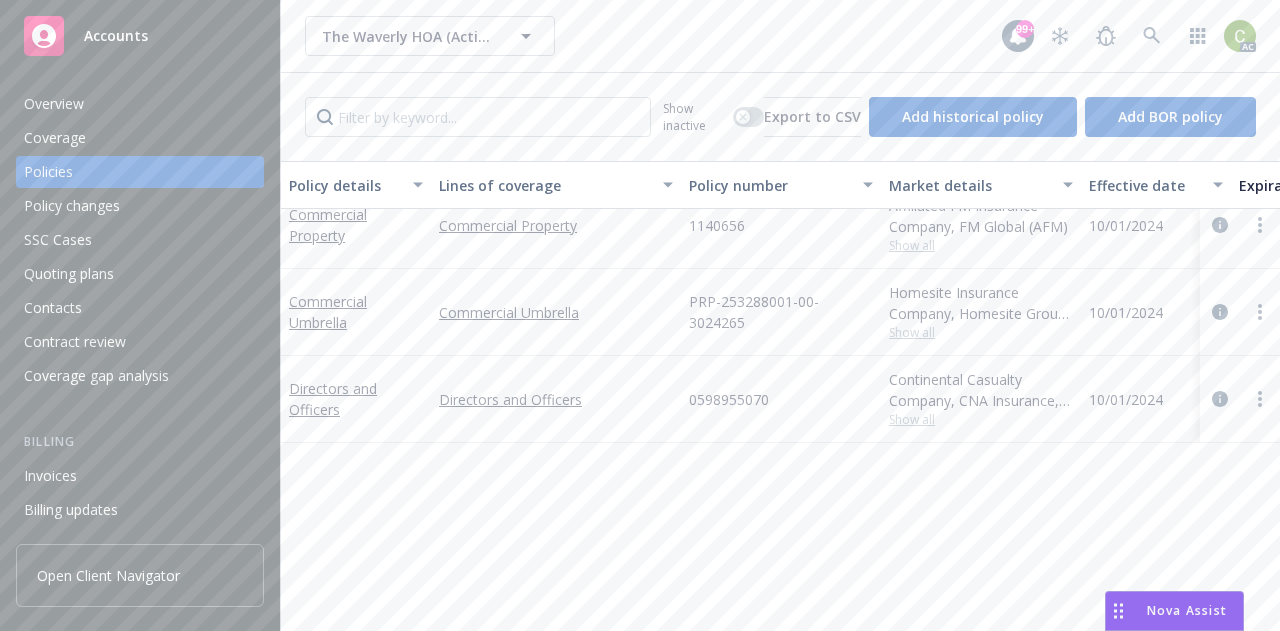scroll, scrollTop: 0, scrollLeft: 0, axis: both 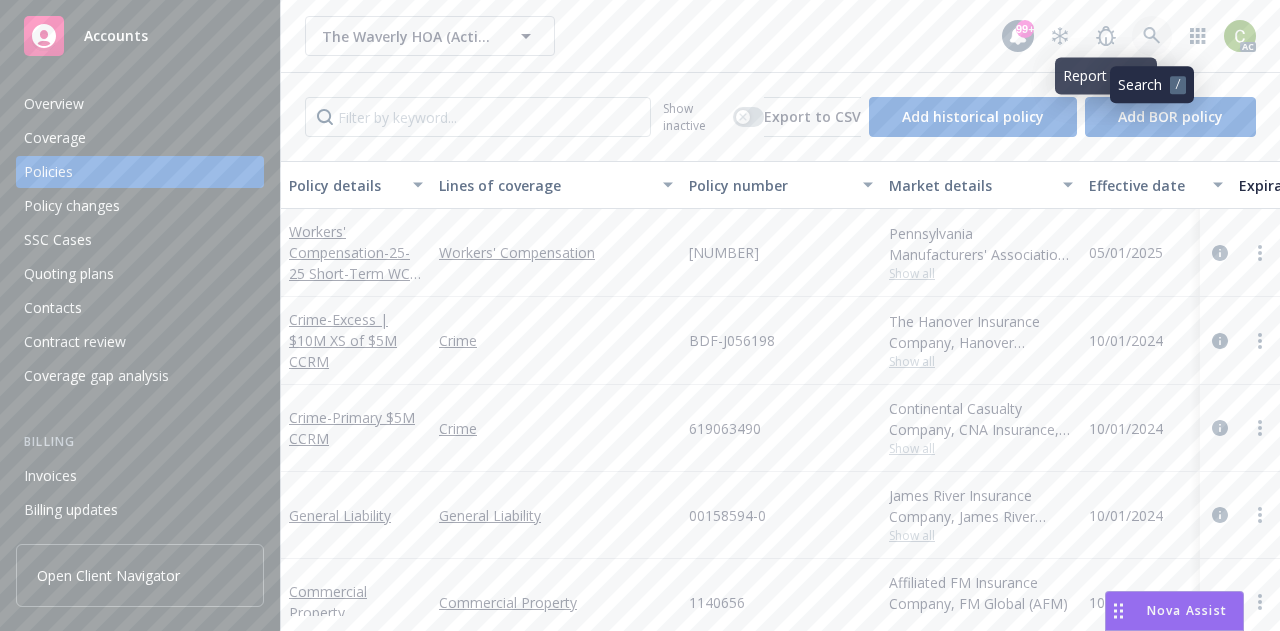 click 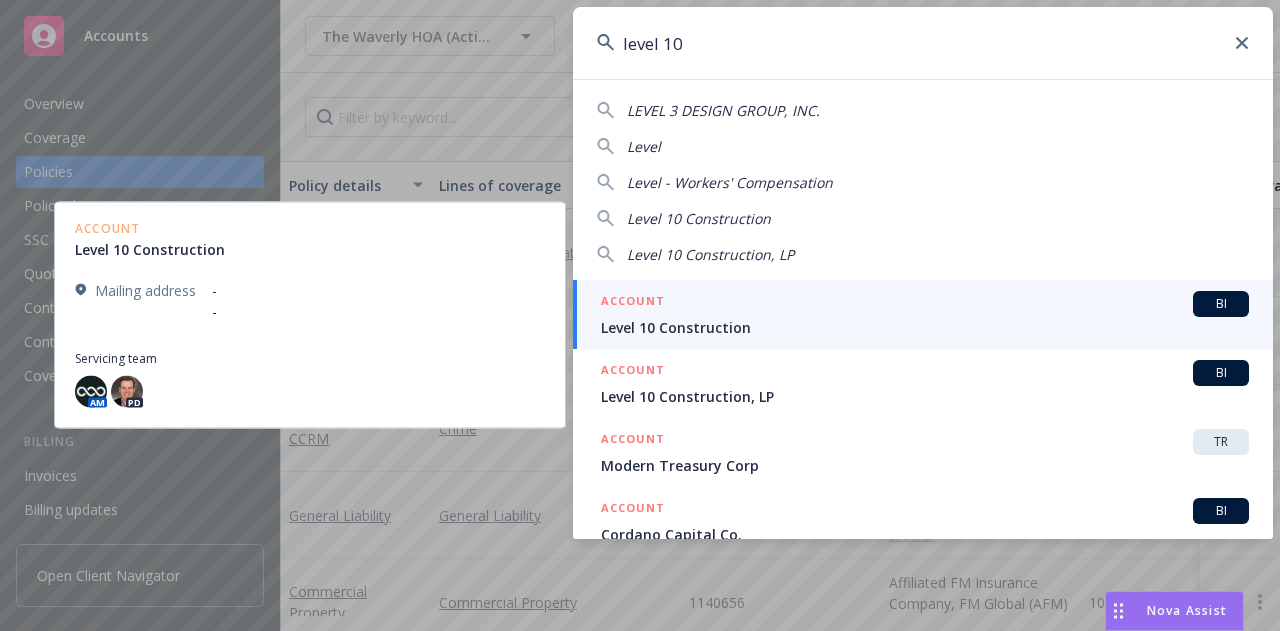 type on "level 10" 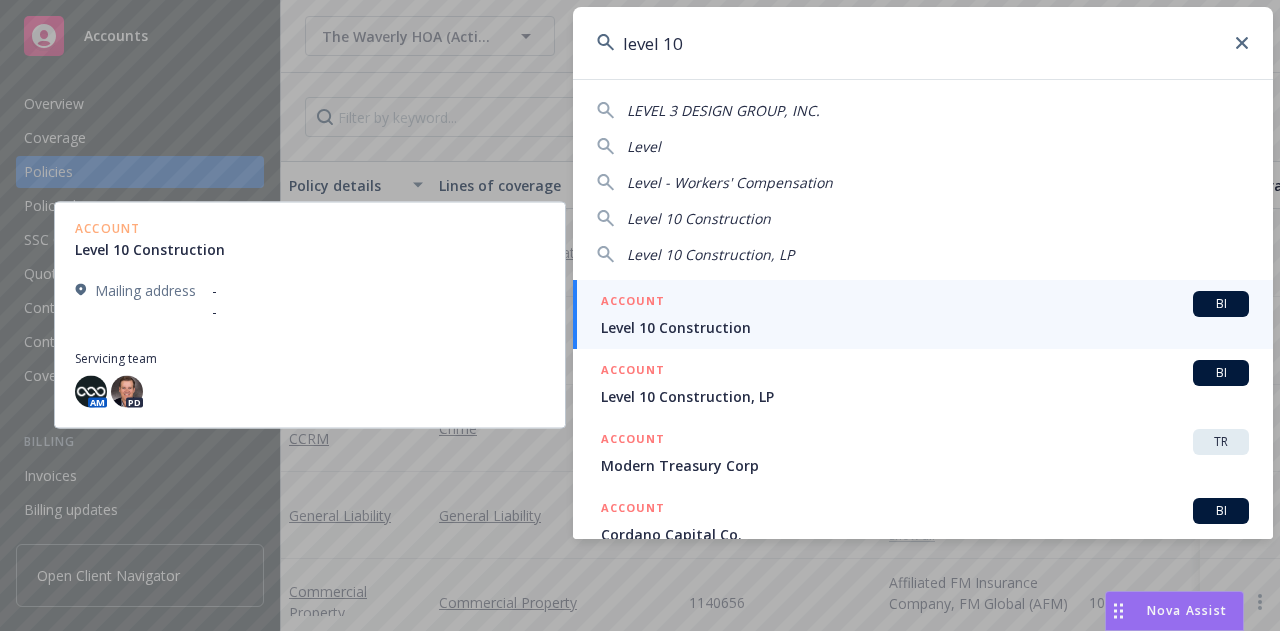click on "Level 10 Construction" at bounding box center [925, 327] 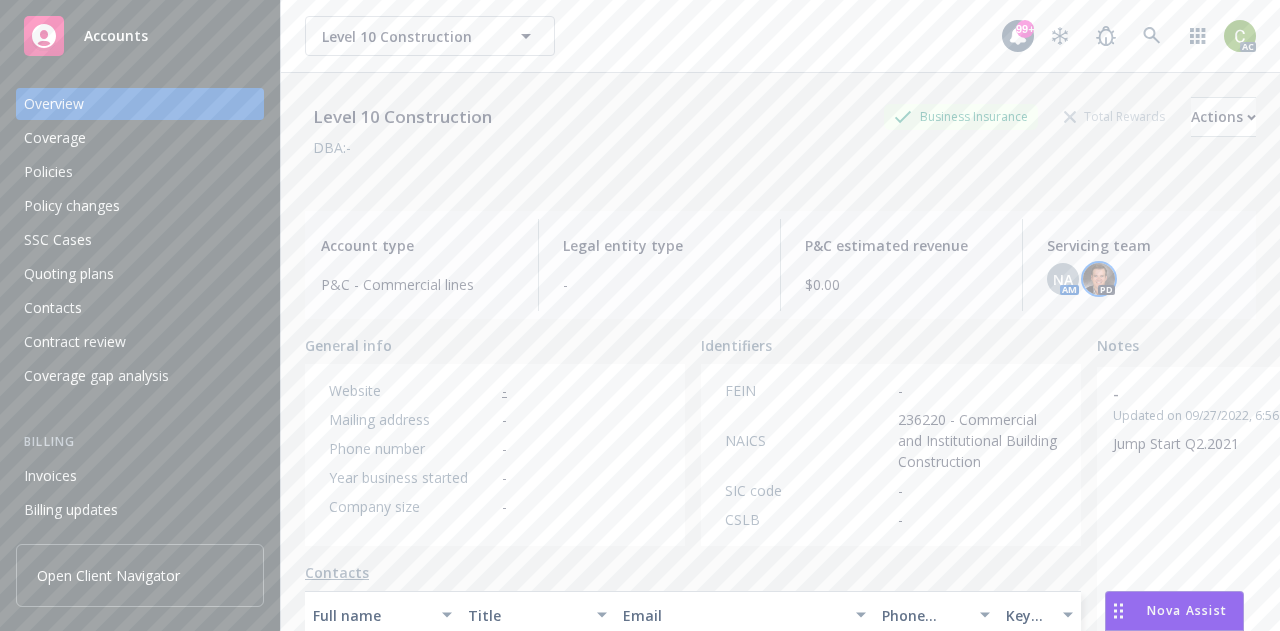 click at bounding box center (1099, 279) 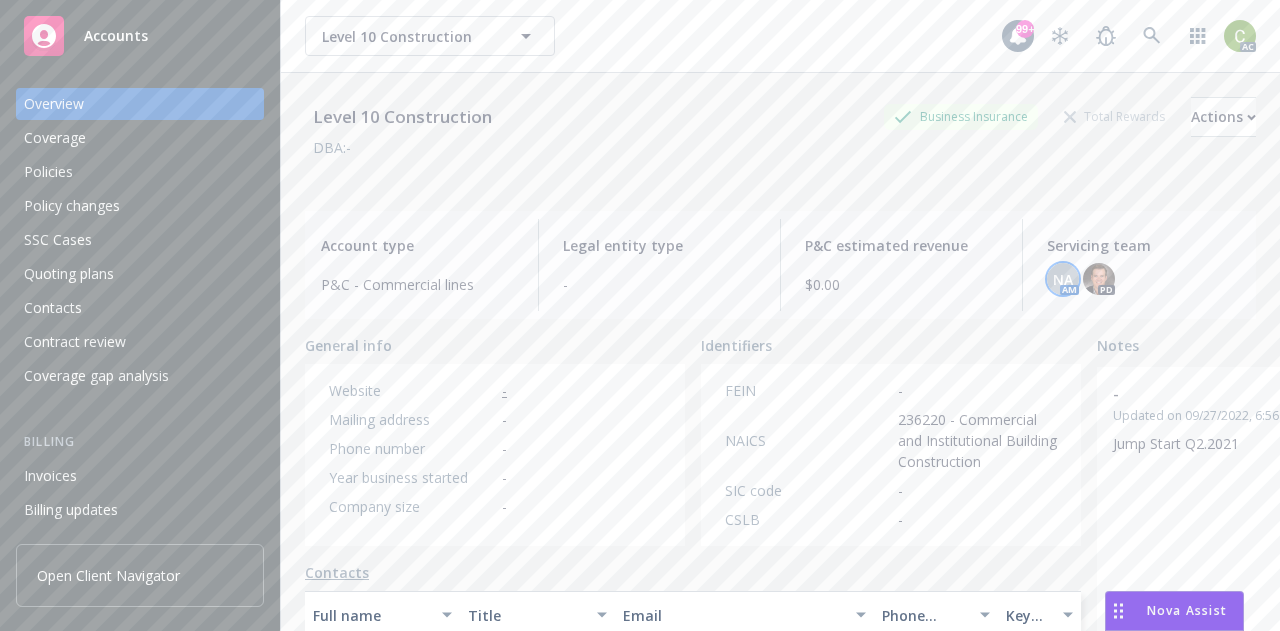 click on "NA" at bounding box center [1063, 279] 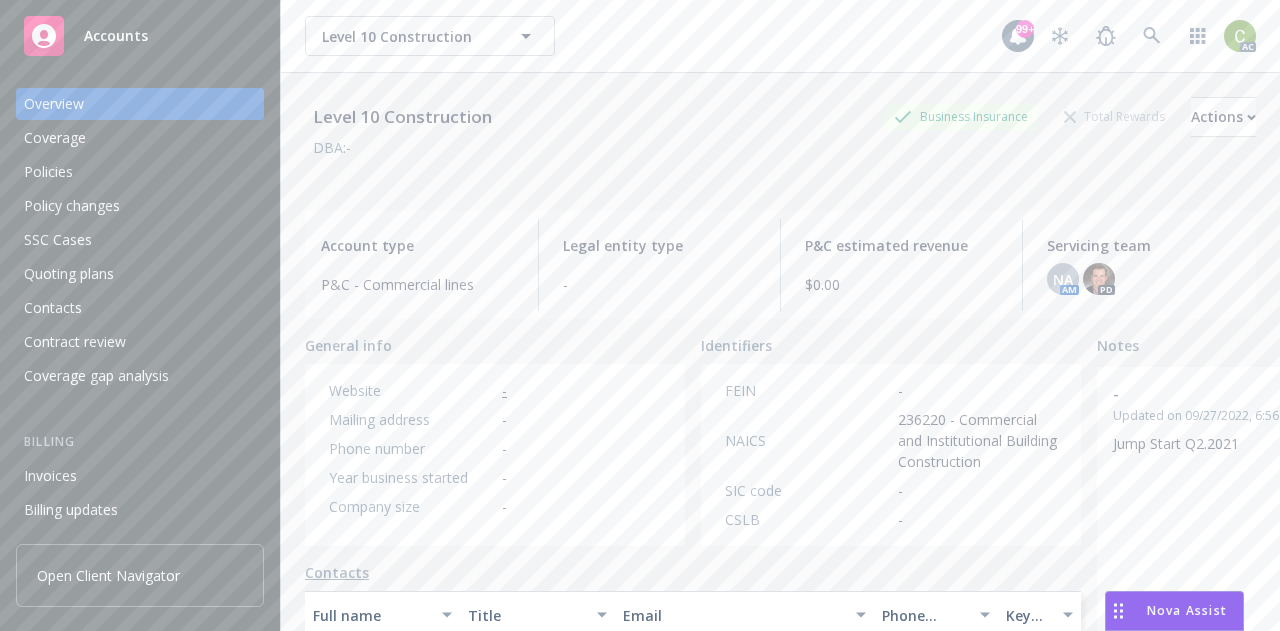 click on "Level 10 Construction   Business Insurance   Total Rewards Actions DBA:  -" at bounding box center (780, 134) 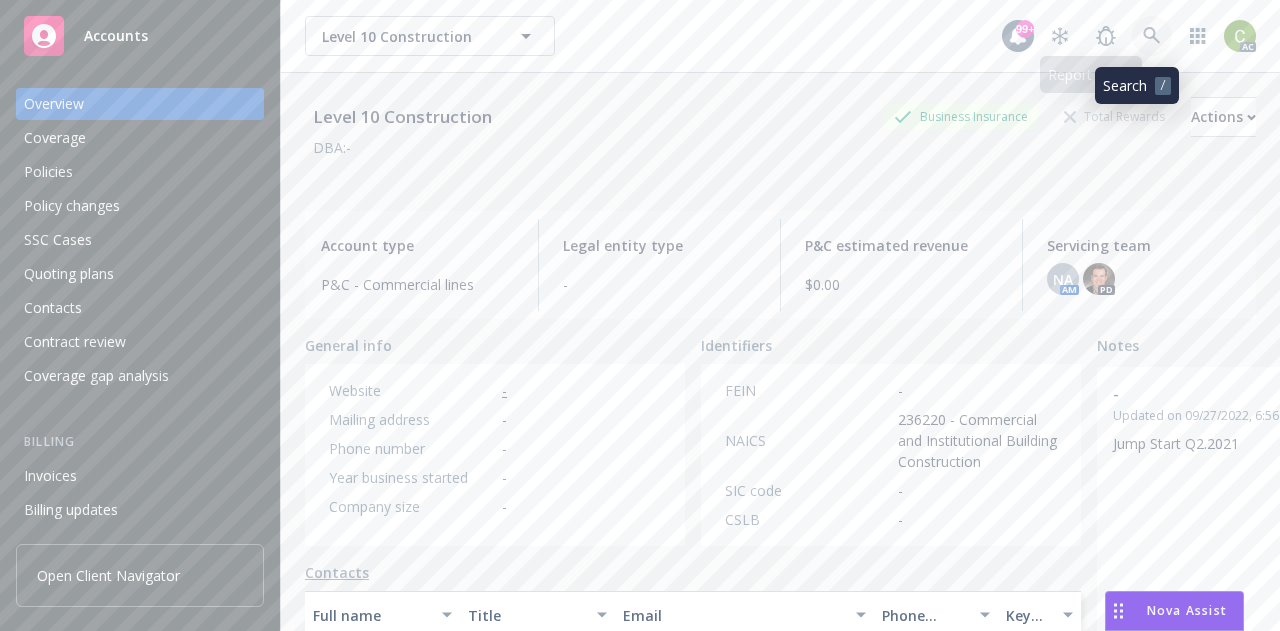 click 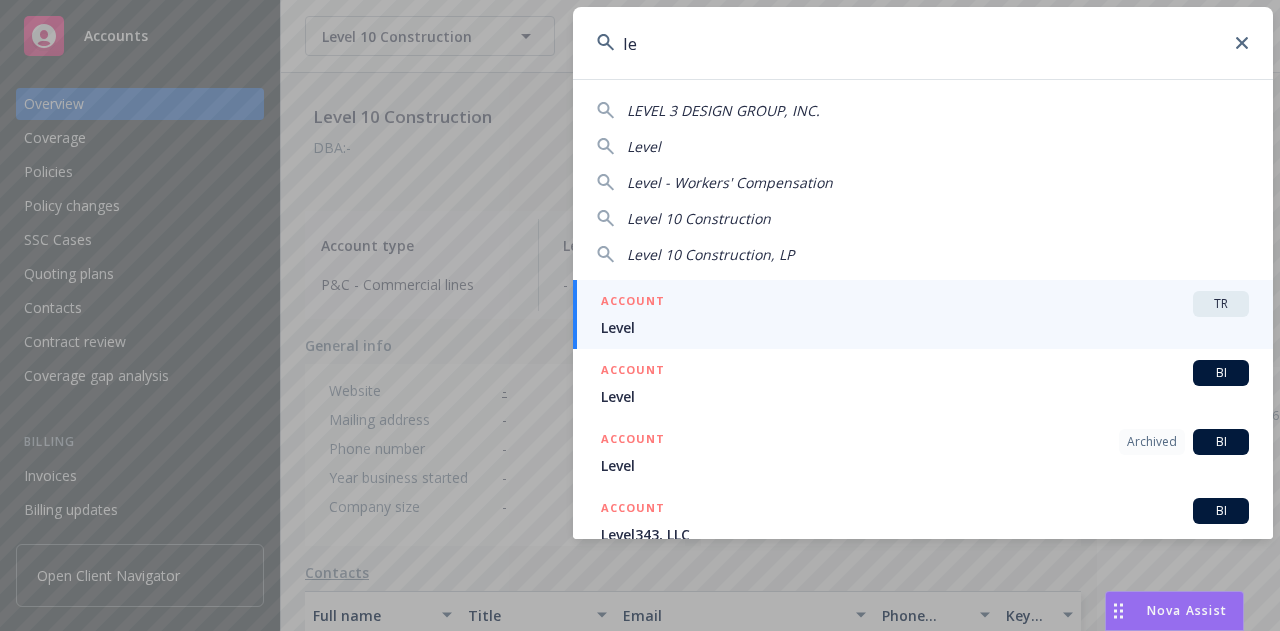 type on "l" 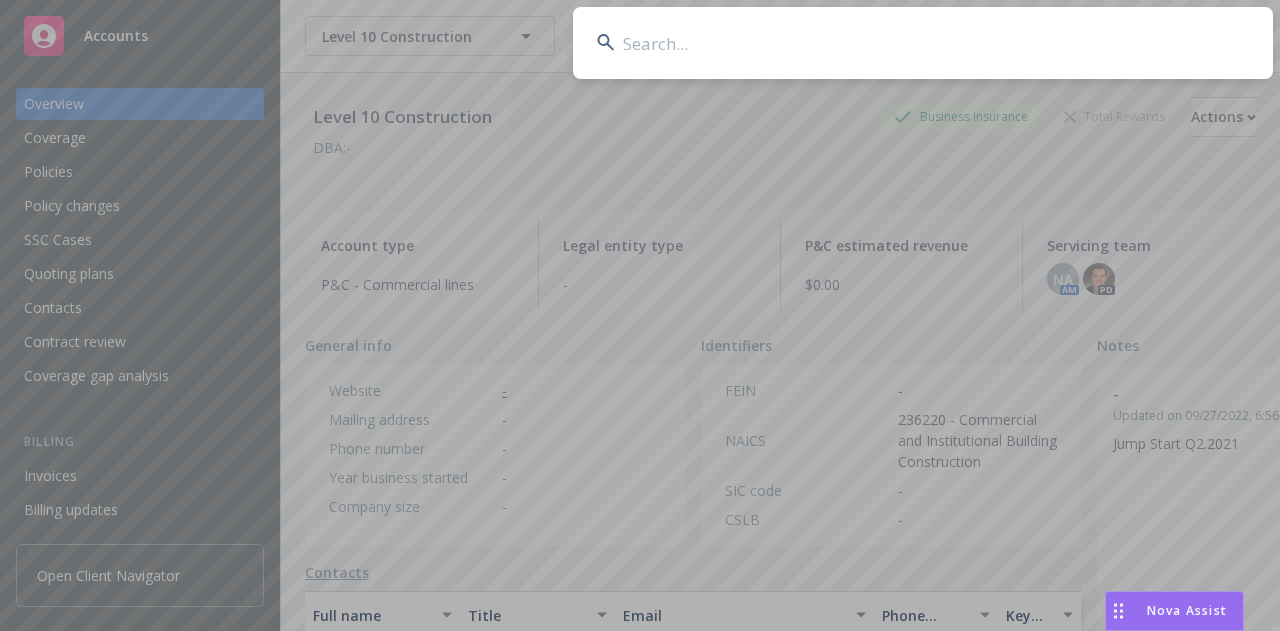 paste on "6049776651" 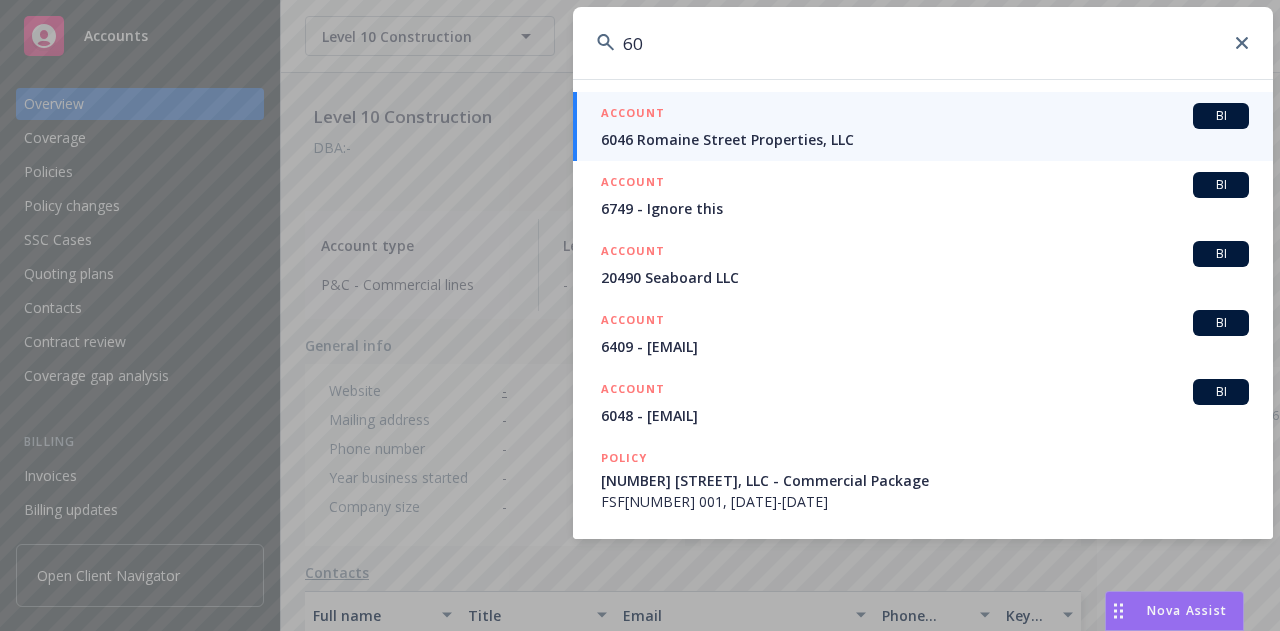type on "6" 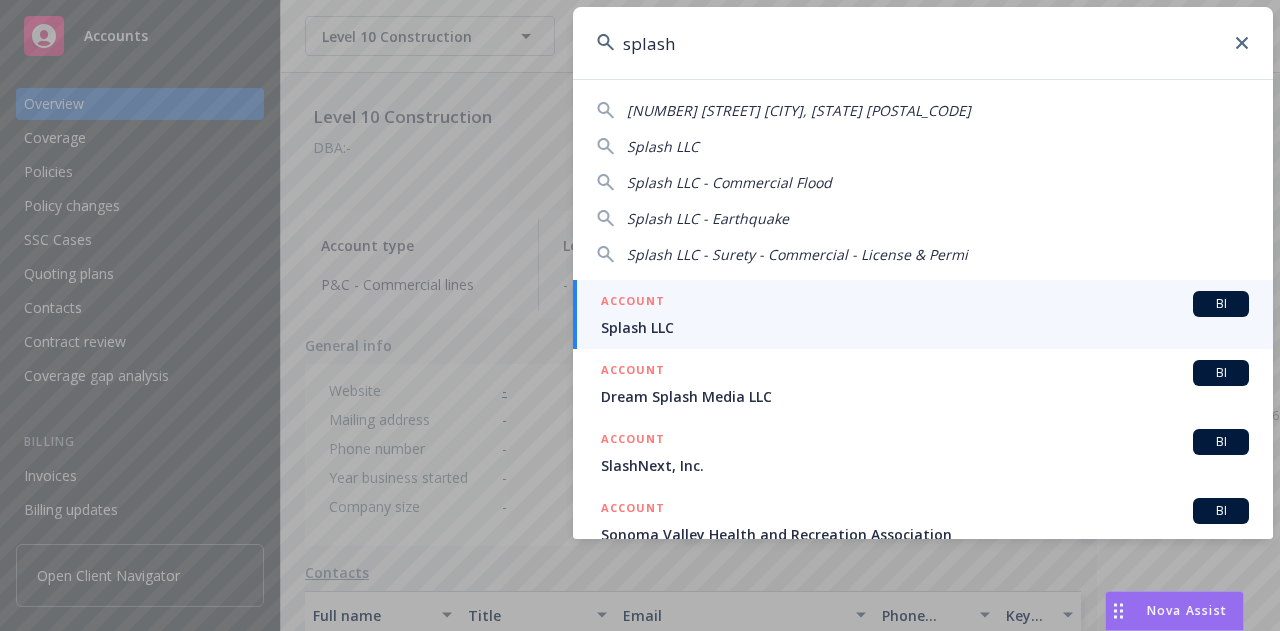 type on "splash" 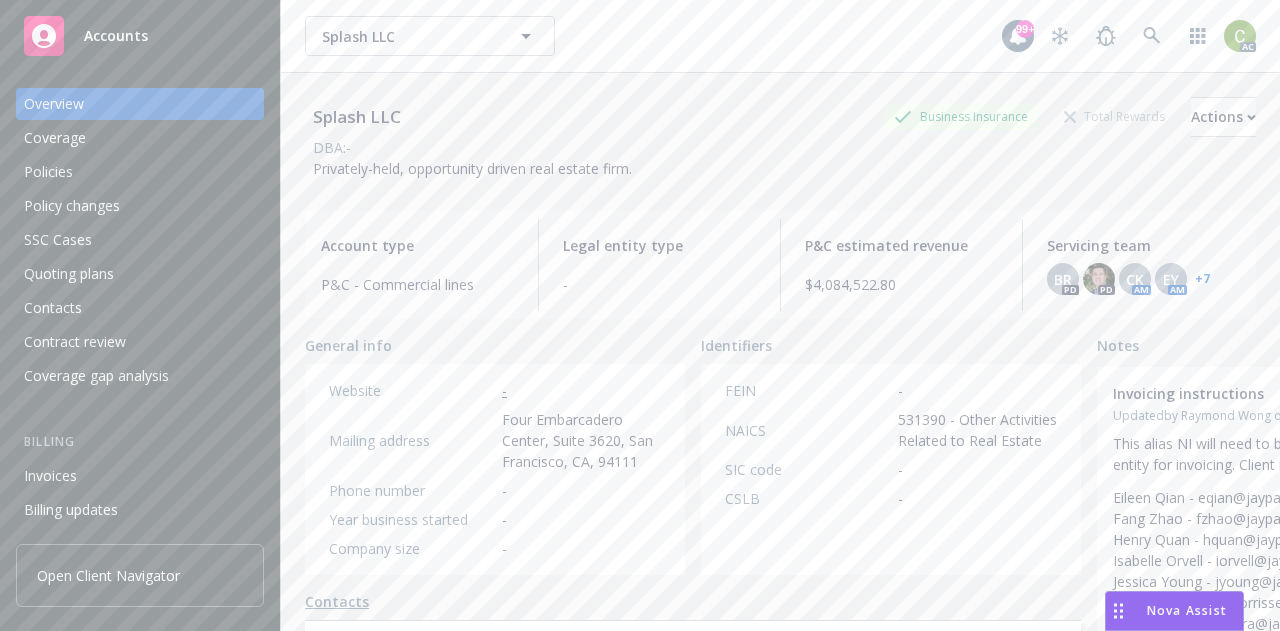 click on "+ 7" at bounding box center [1202, 279] 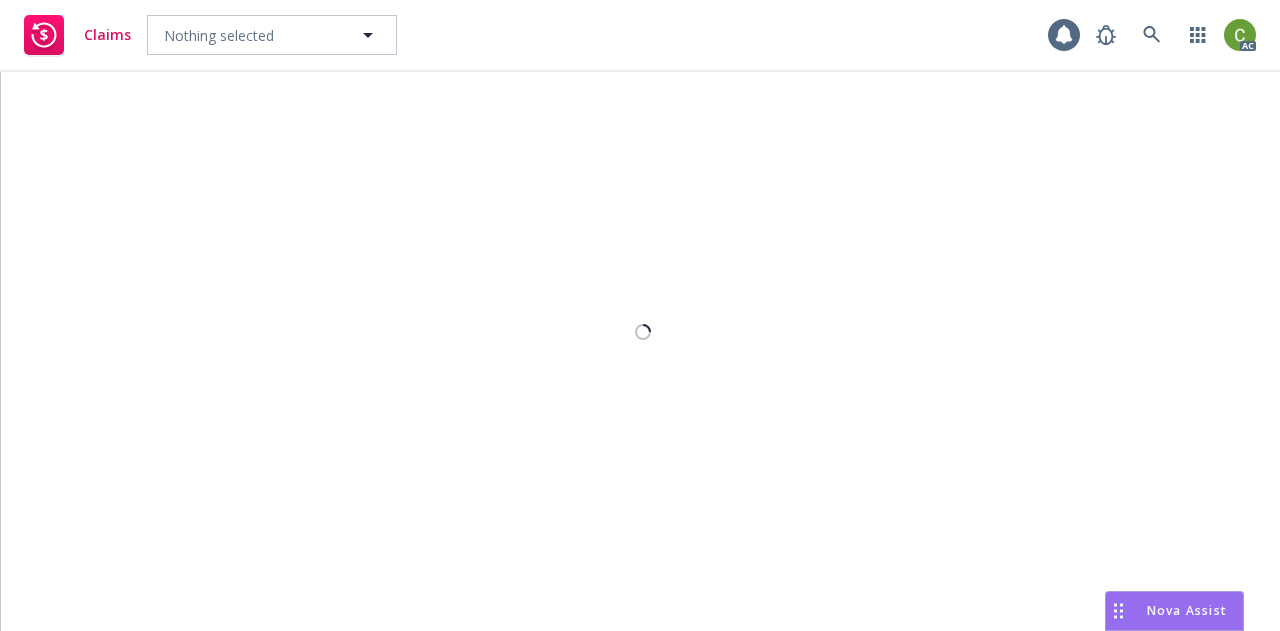scroll, scrollTop: 0, scrollLeft: 0, axis: both 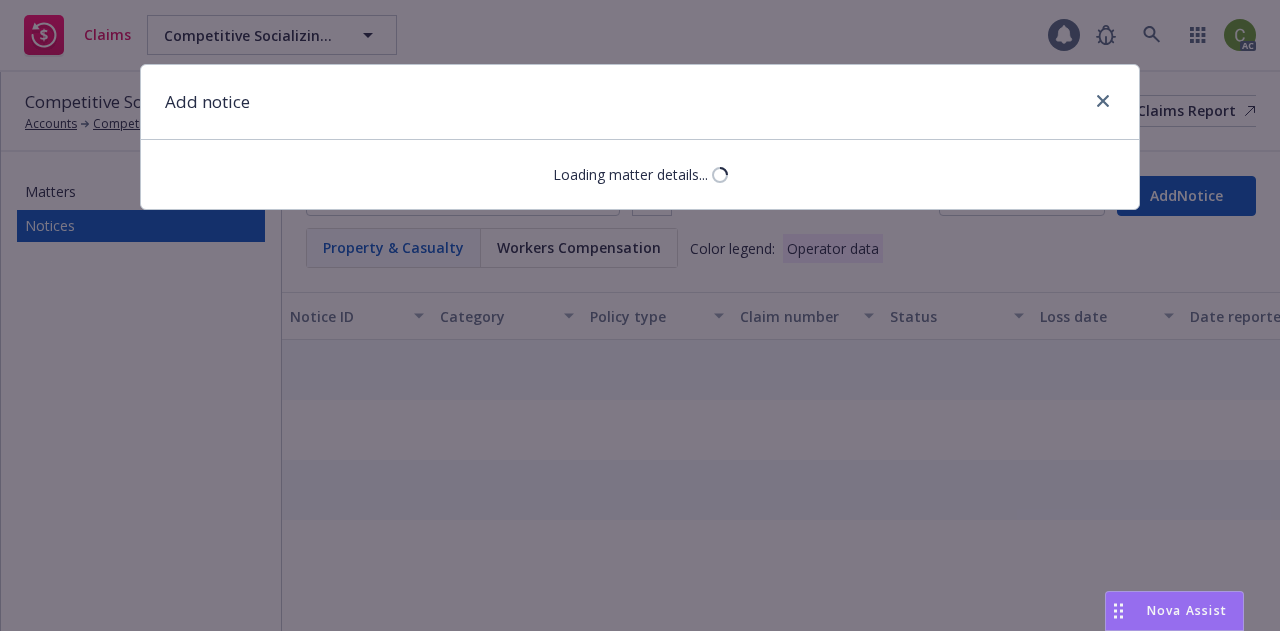 select on "COMMERCIAL_PROPERTY" 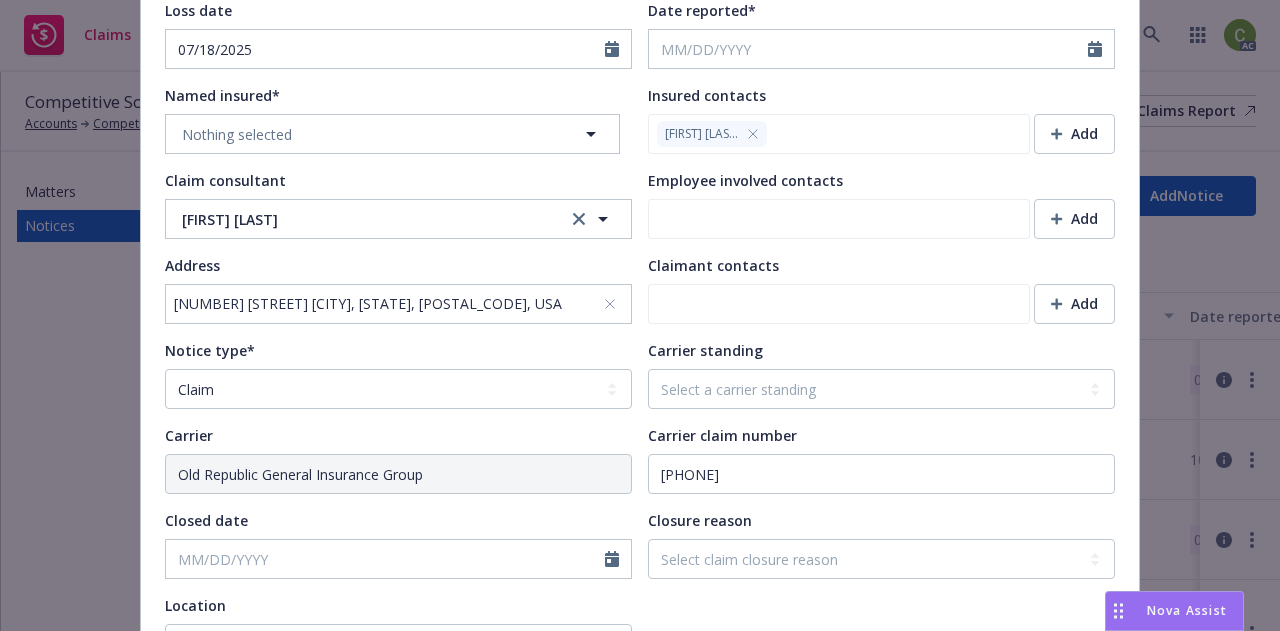 scroll, scrollTop: 539, scrollLeft: 0, axis: vertical 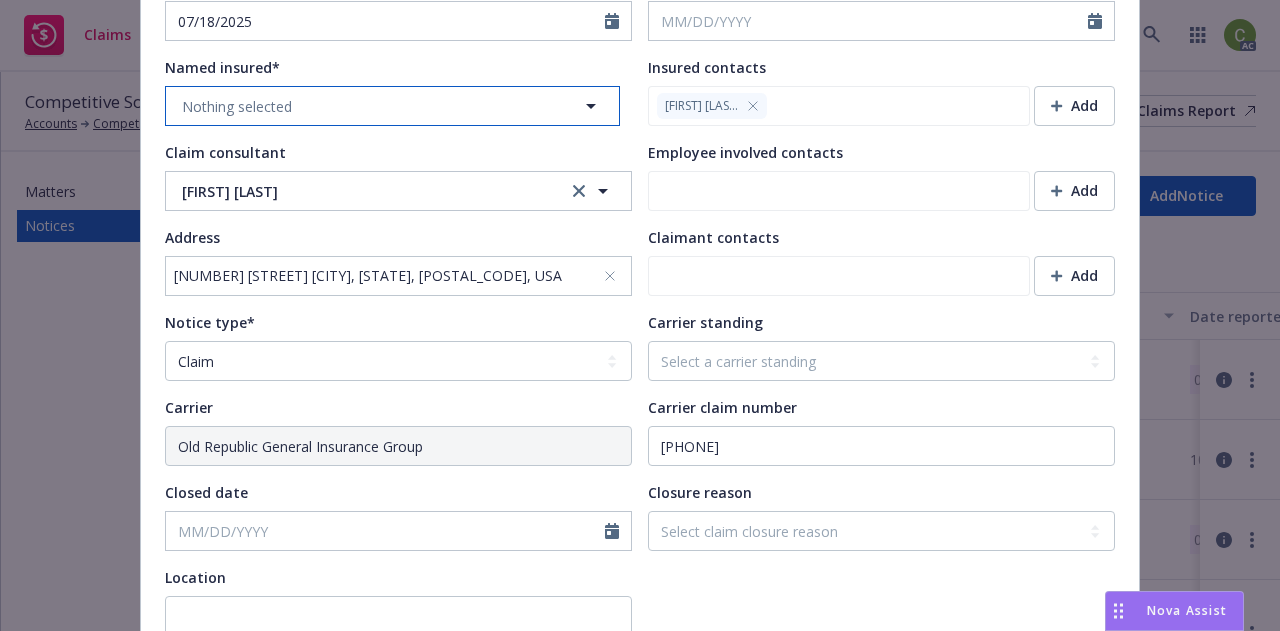 click on "Nothing selected" at bounding box center (392, 106) 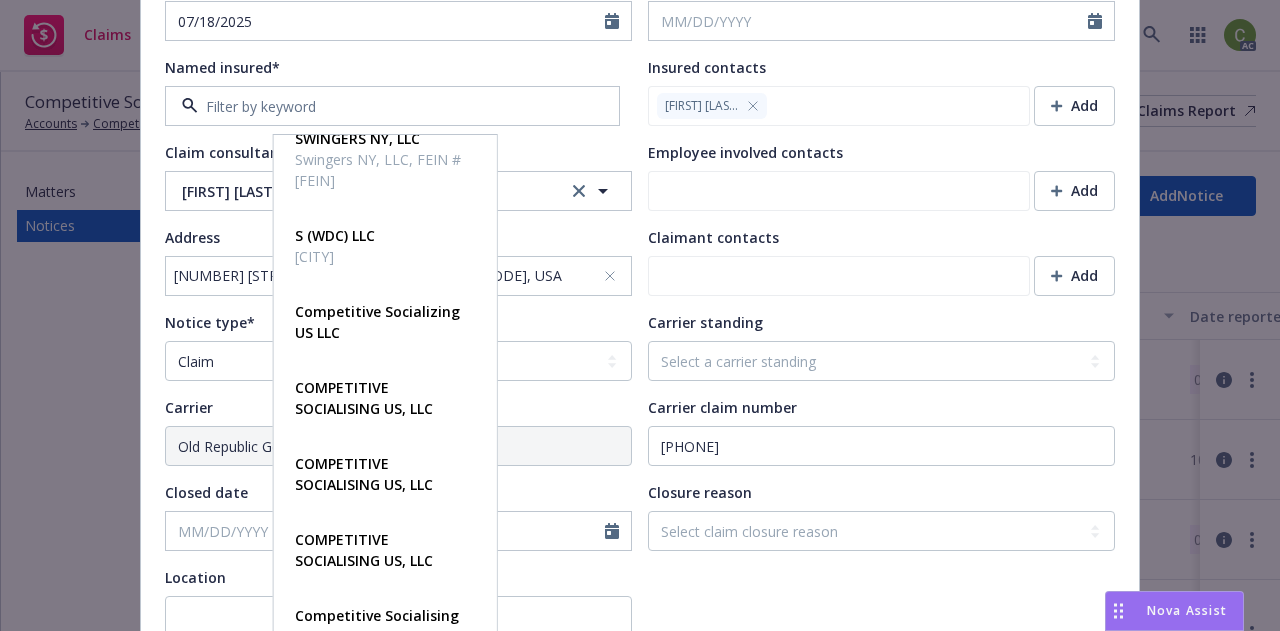 scroll, scrollTop: 821, scrollLeft: 0, axis: vertical 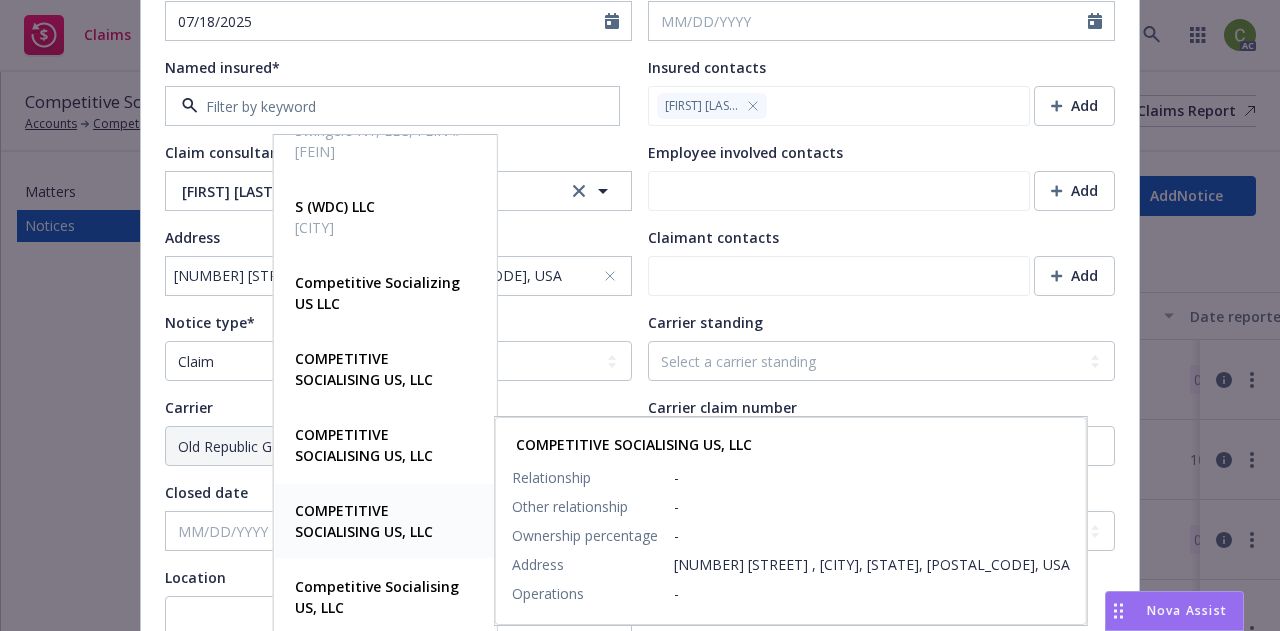 click on "COMPETITIVE SOCIALISING US, LLC" at bounding box center [364, 521] 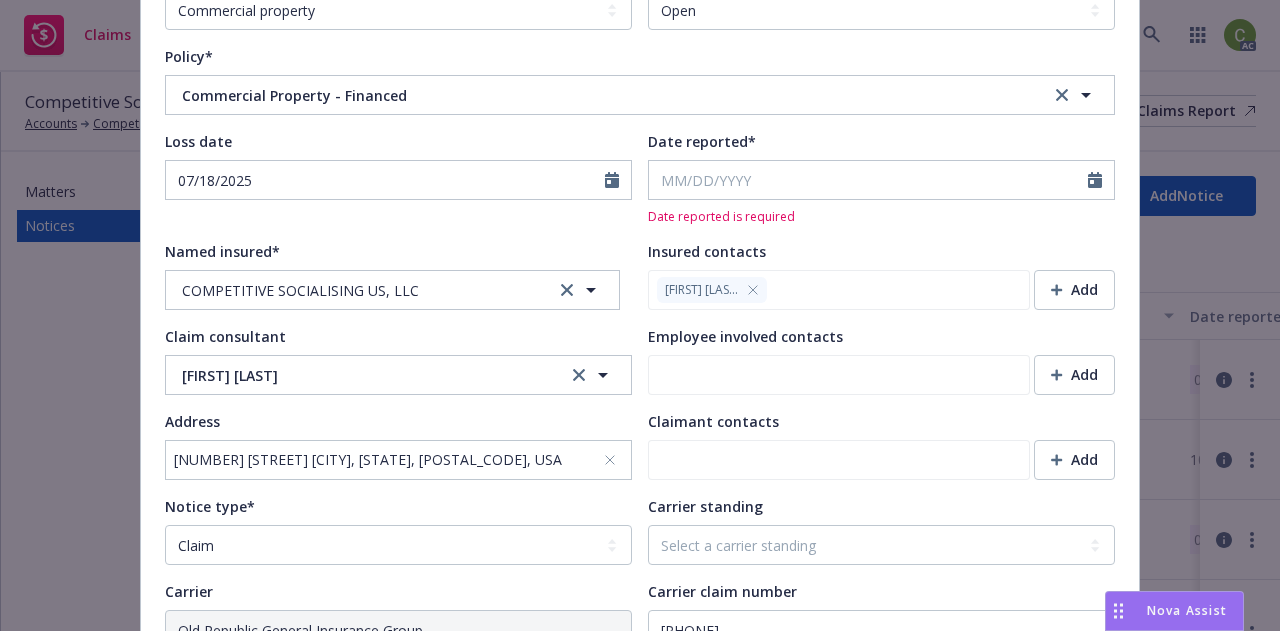 scroll, scrollTop: 368, scrollLeft: 0, axis: vertical 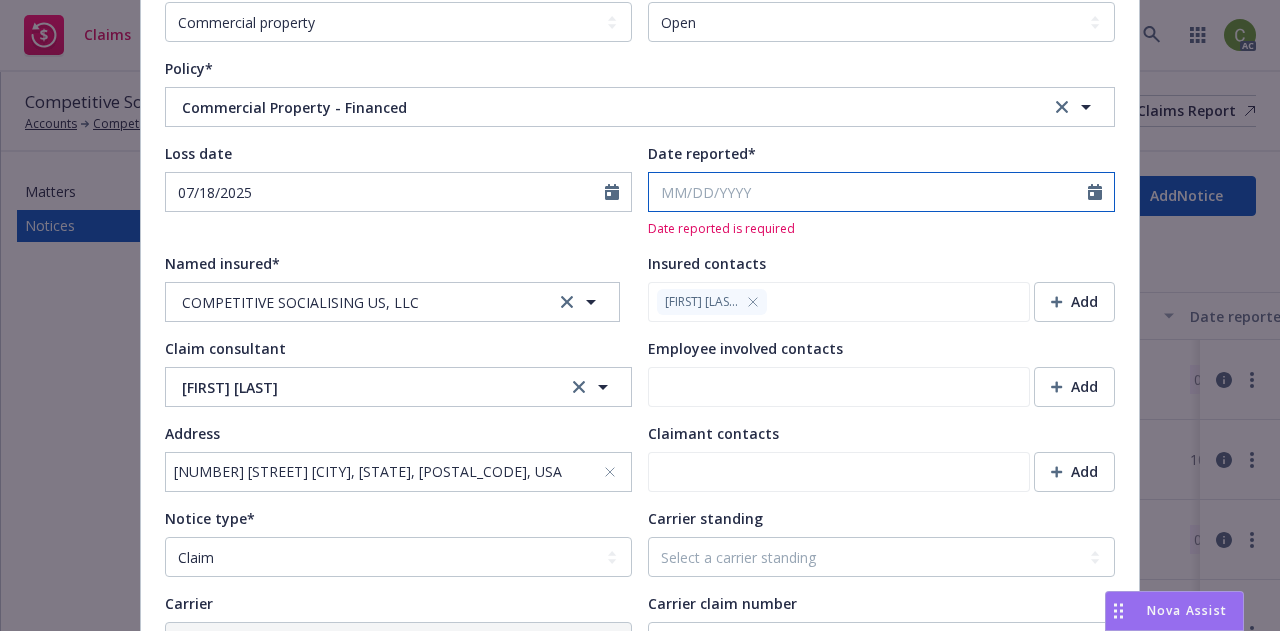 click on "Date reported*" at bounding box center [868, 192] 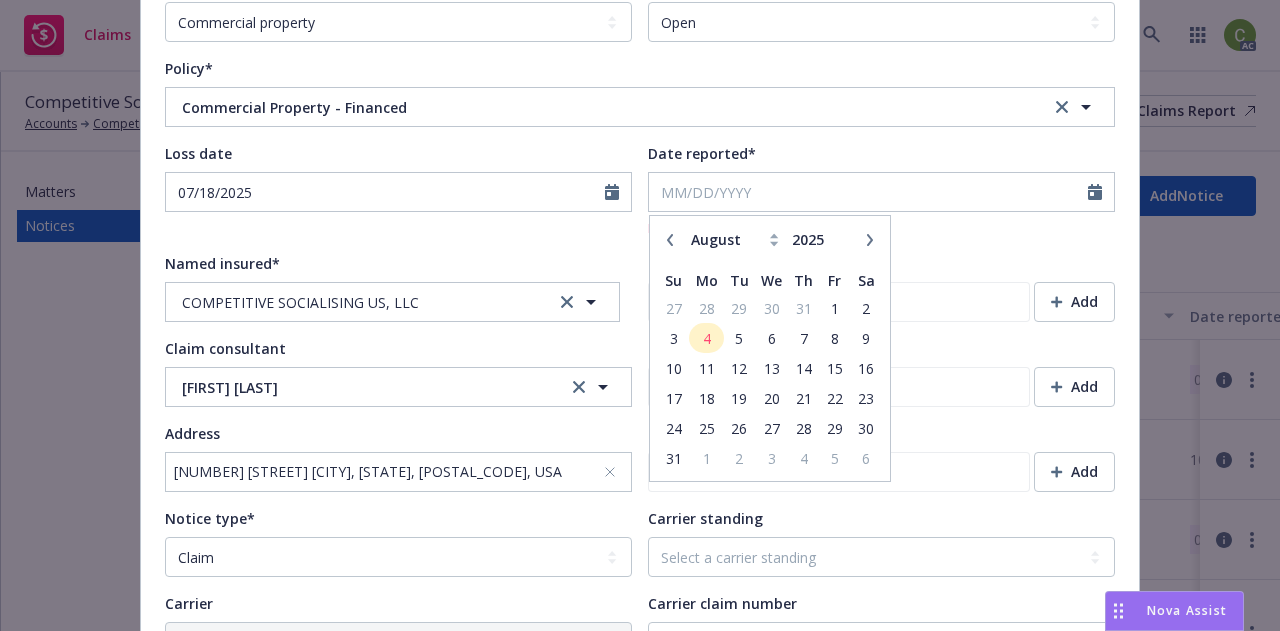 click 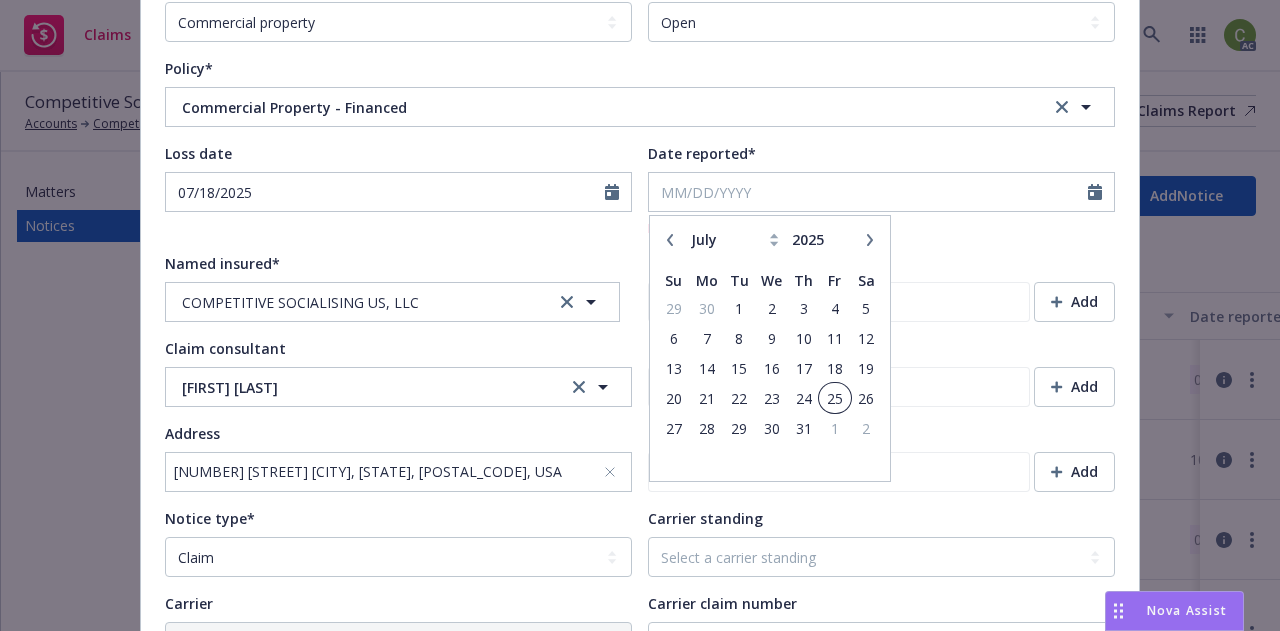 click on "25" at bounding box center (834, 398) 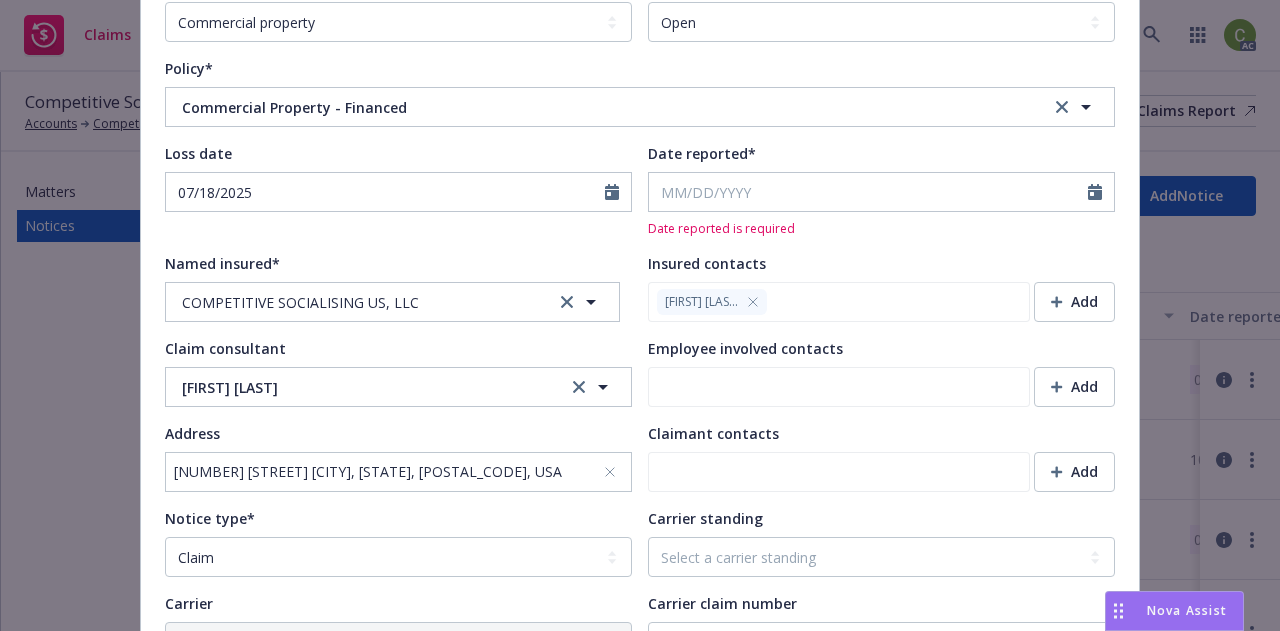 type on "x" 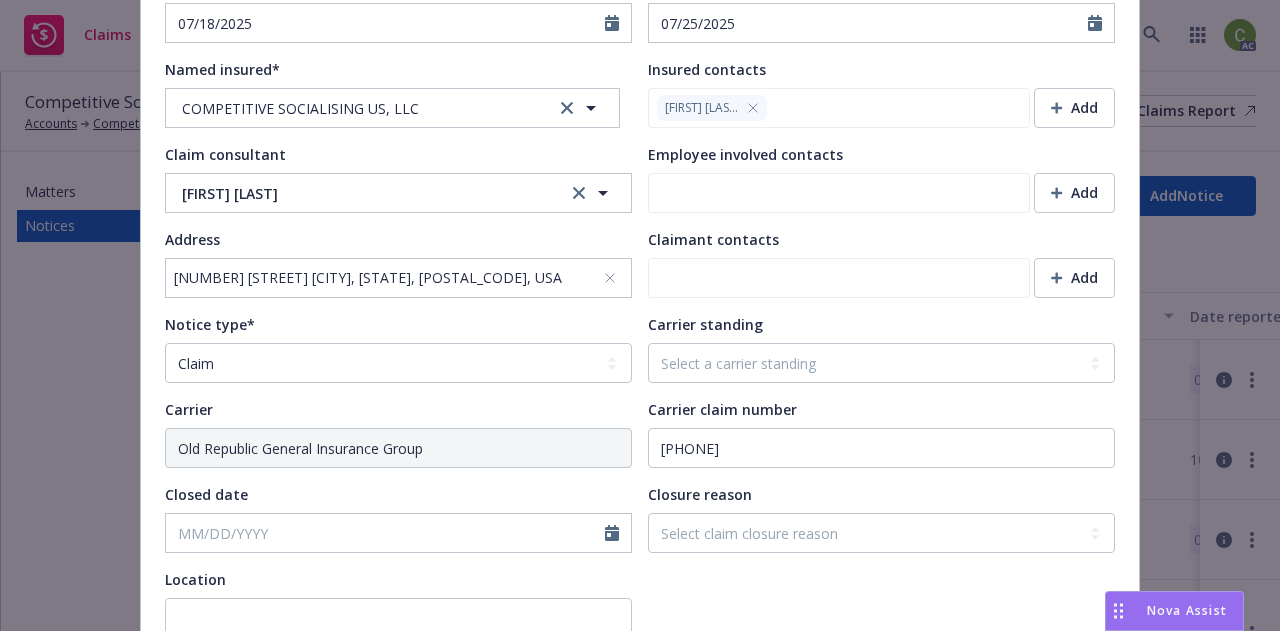 scroll, scrollTop: 565, scrollLeft: 0, axis: vertical 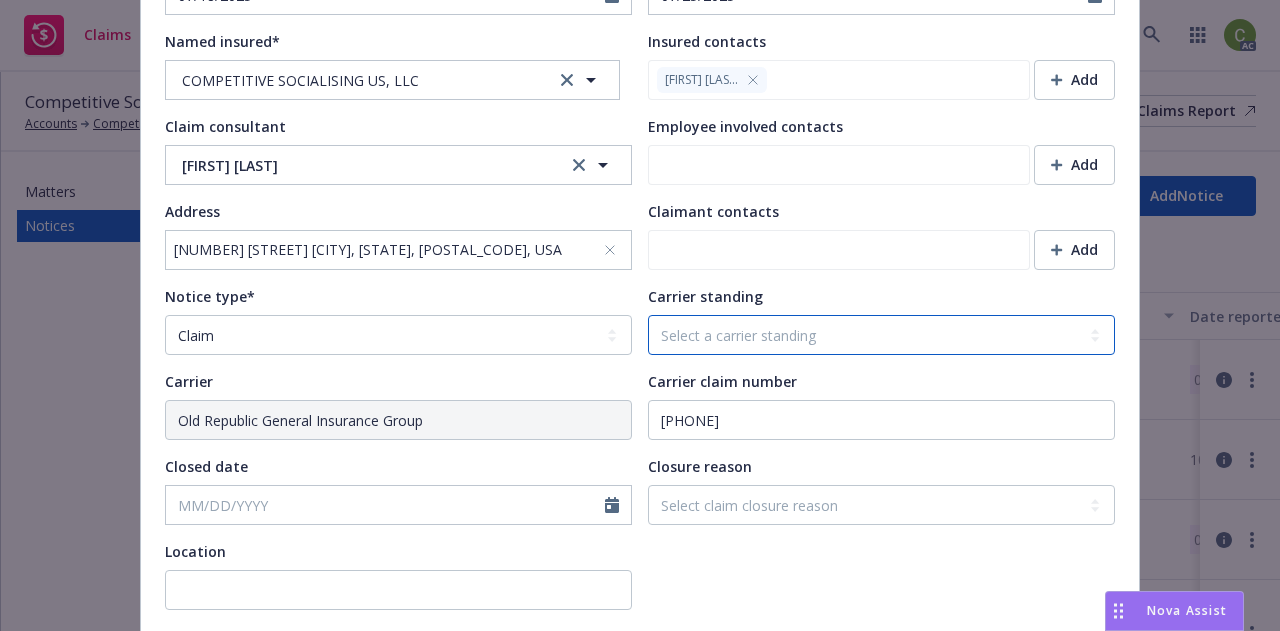 click on "Select a carrier standing Closed Not submitted Open Reopened Subrogated Withdrawn" at bounding box center (881, 335) 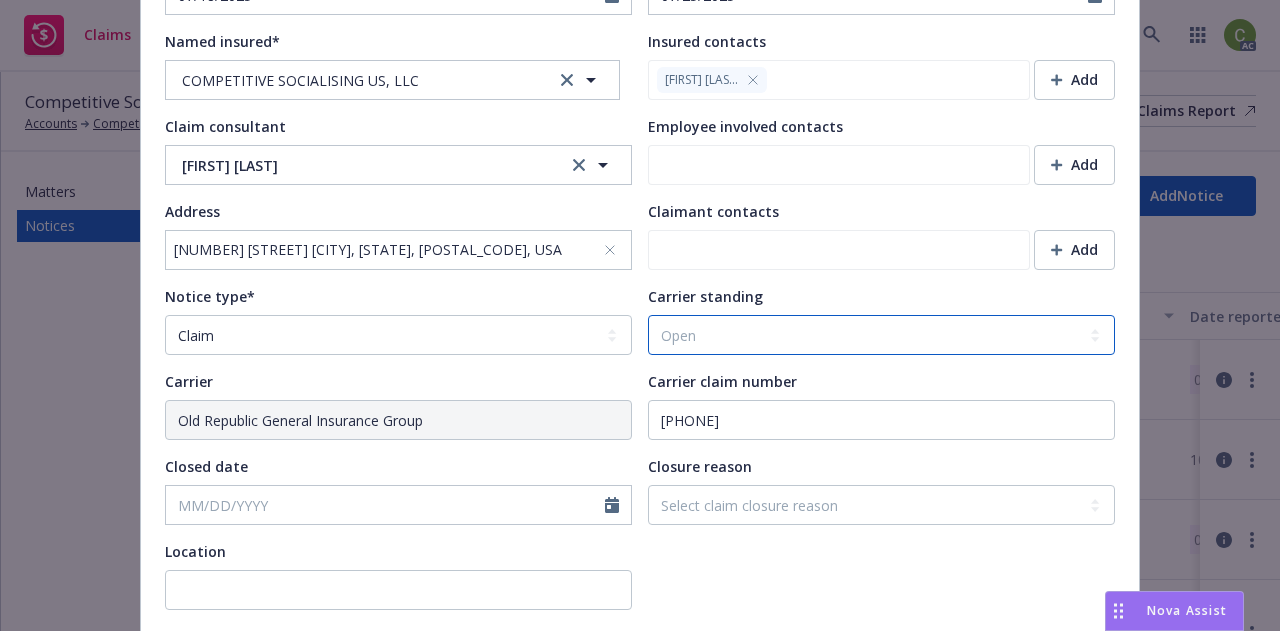click on "Select a carrier standing Closed Not submitted Open Reopened Subrogated Withdrawn" at bounding box center [881, 335] 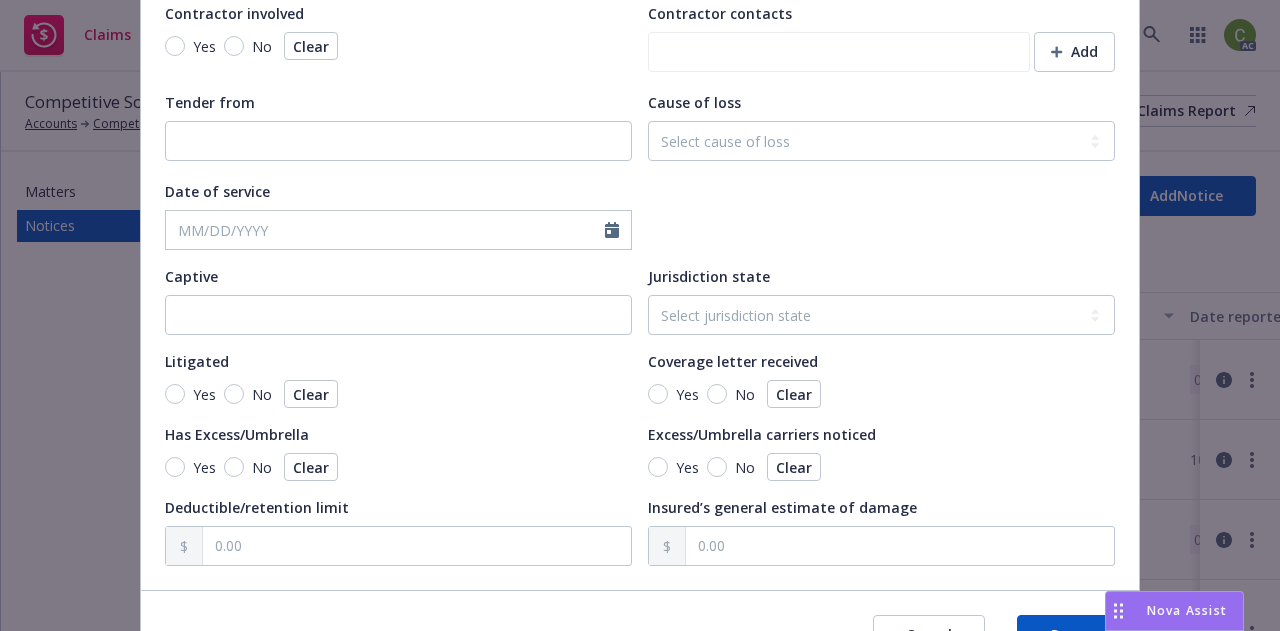 scroll, scrollTop: 1948, scrollLeft: 0, axis: vertical 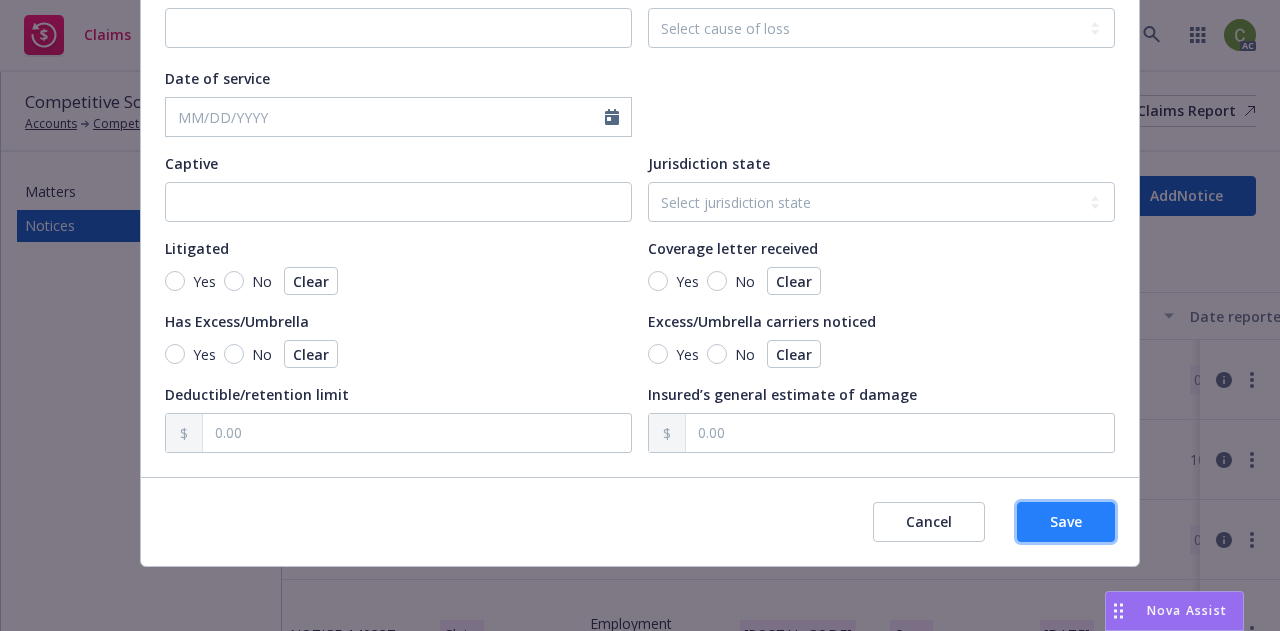 click on "Save" at bounding box center [1066, 521] 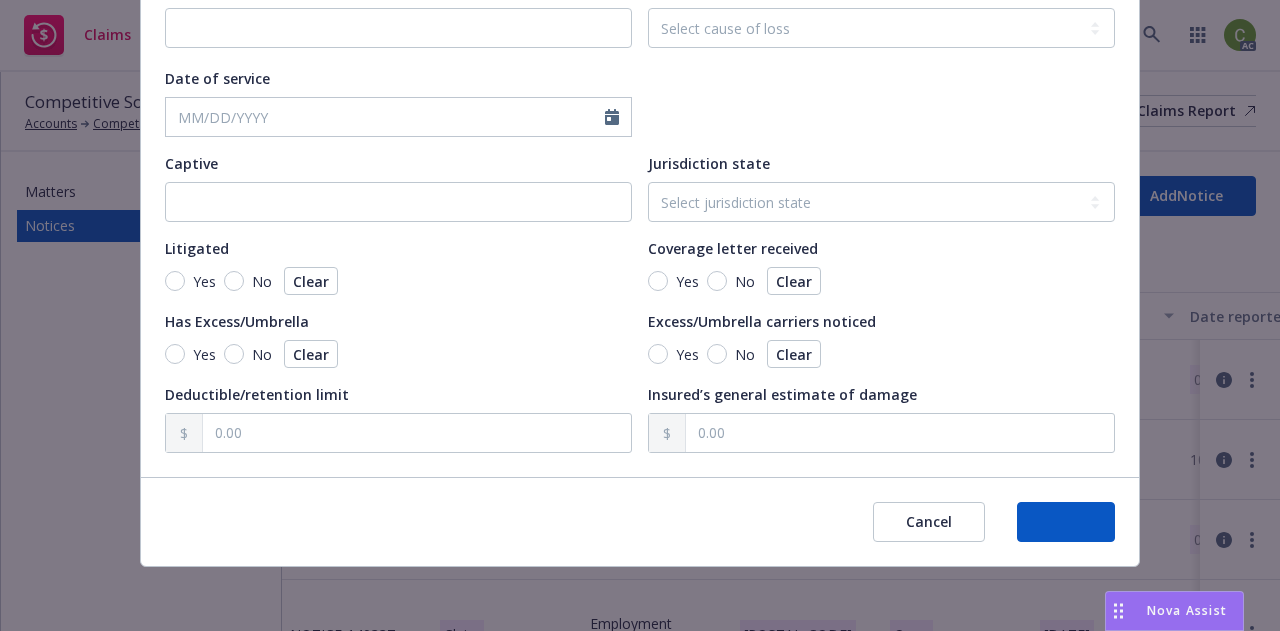 type on "x" 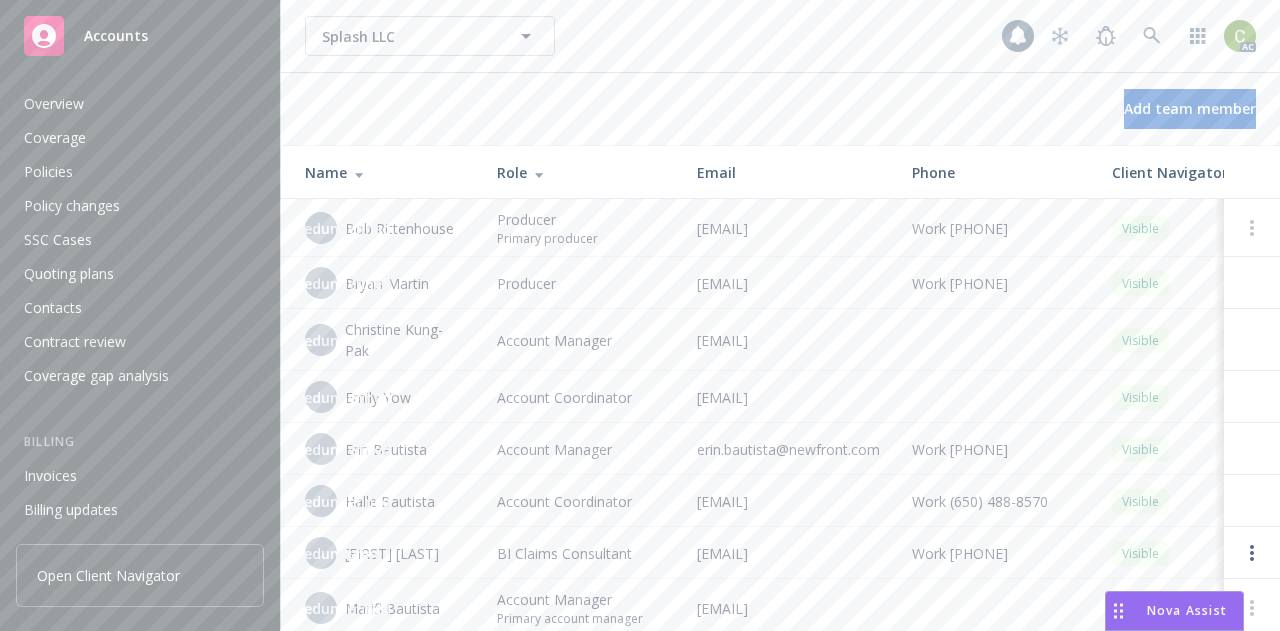 scroll, scrollTop: 0, scrollLeft: 0, axis: both 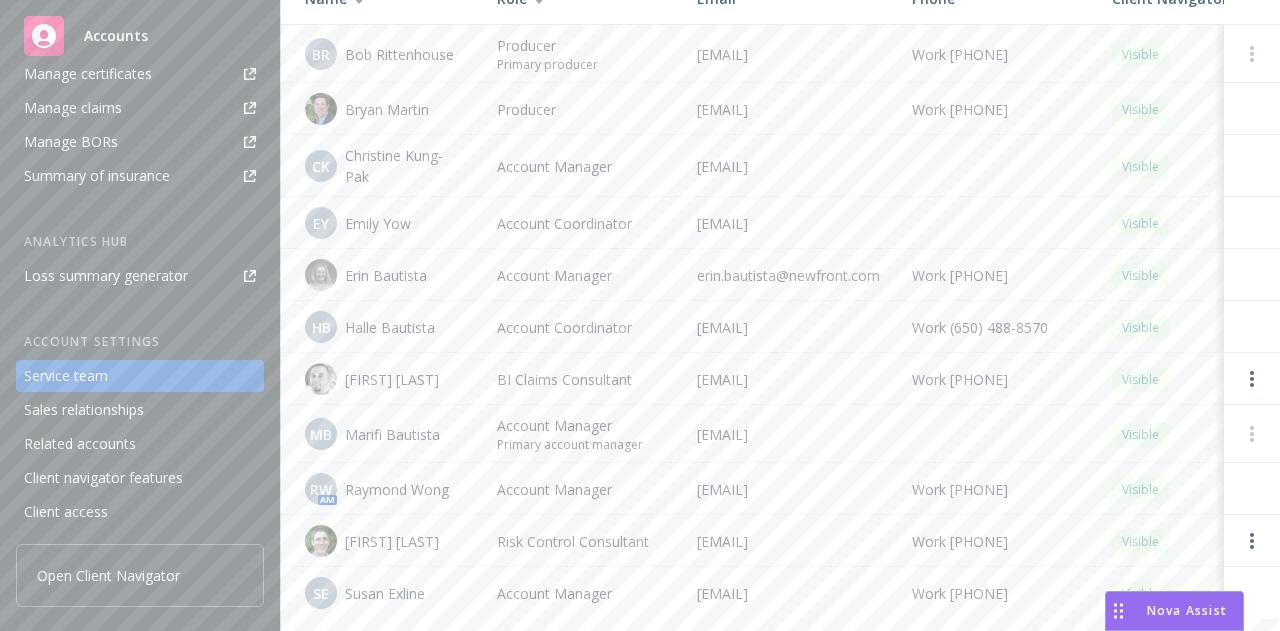 drag, startPoint x: 911, startPoint y: 495, endPoint x: 691, endPoint y: 503, distance: 220.1454 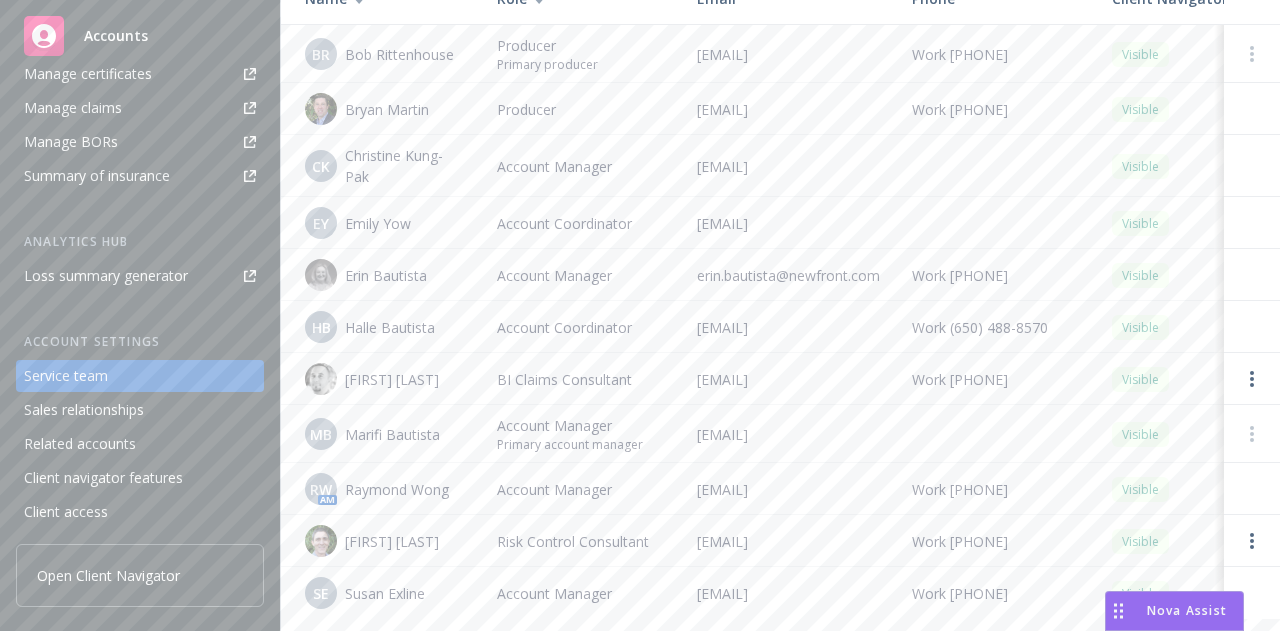 copy on "[EMAIL]" 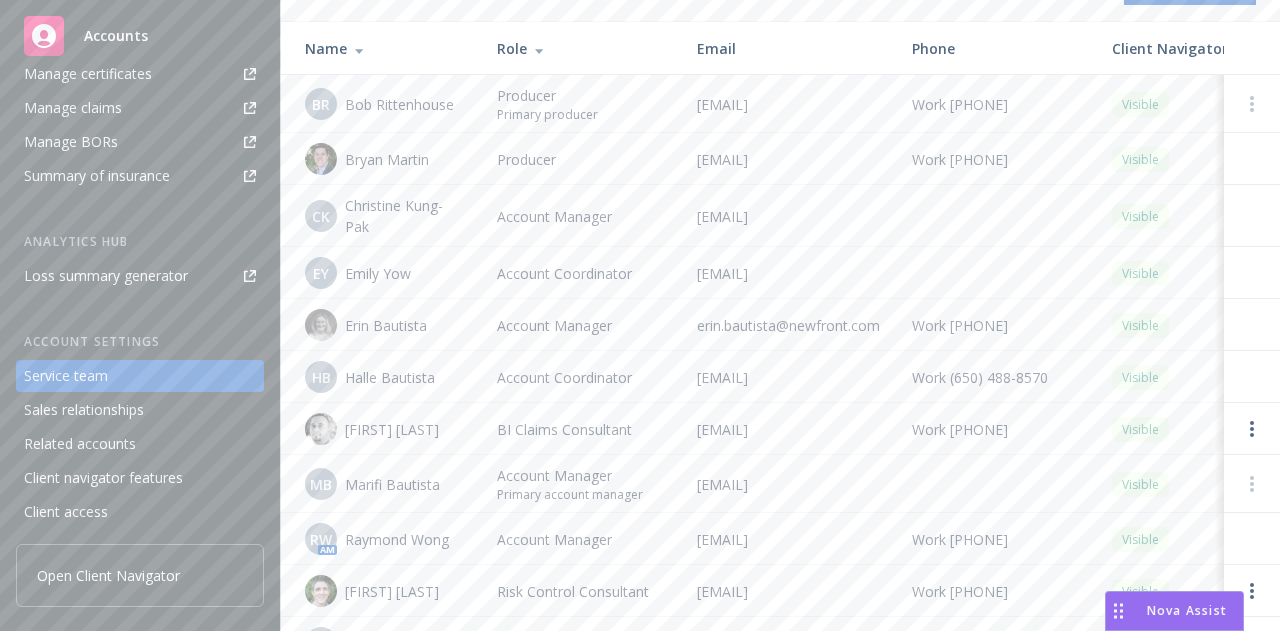 scroll, scrollTop: 109, scrollLeft: 0, axis: vertical 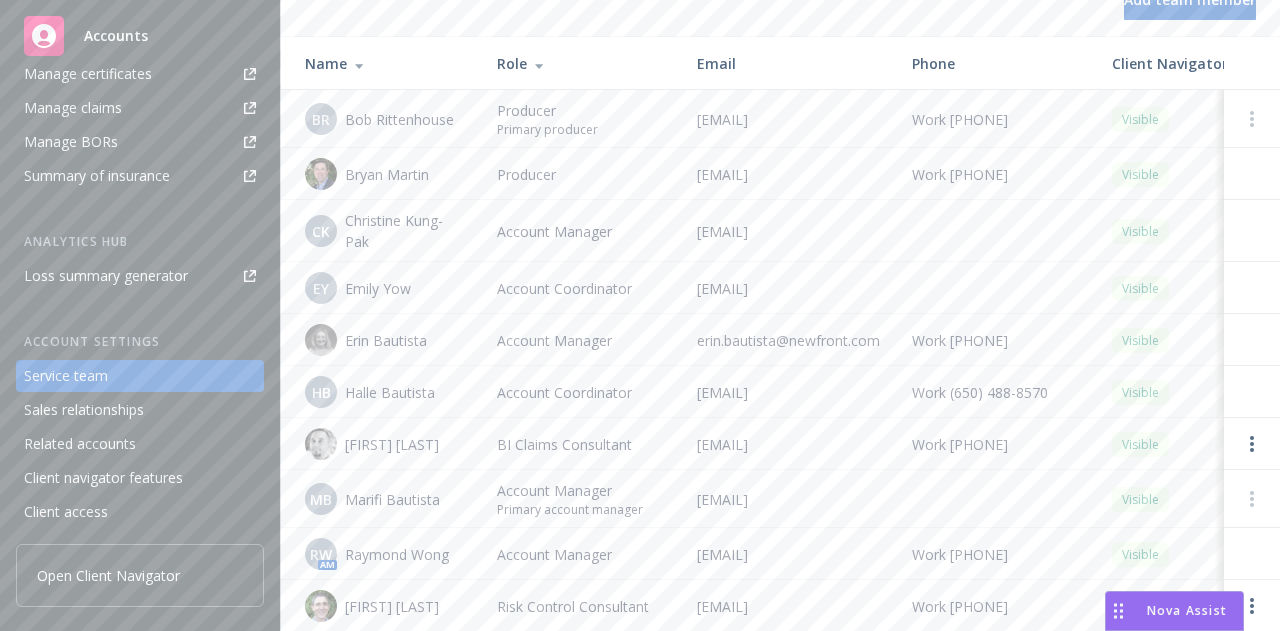 drag, startPoint x: 924, startPoint y: 238, endPoint x: 690, endPoint y: 240, distance: 234.00854 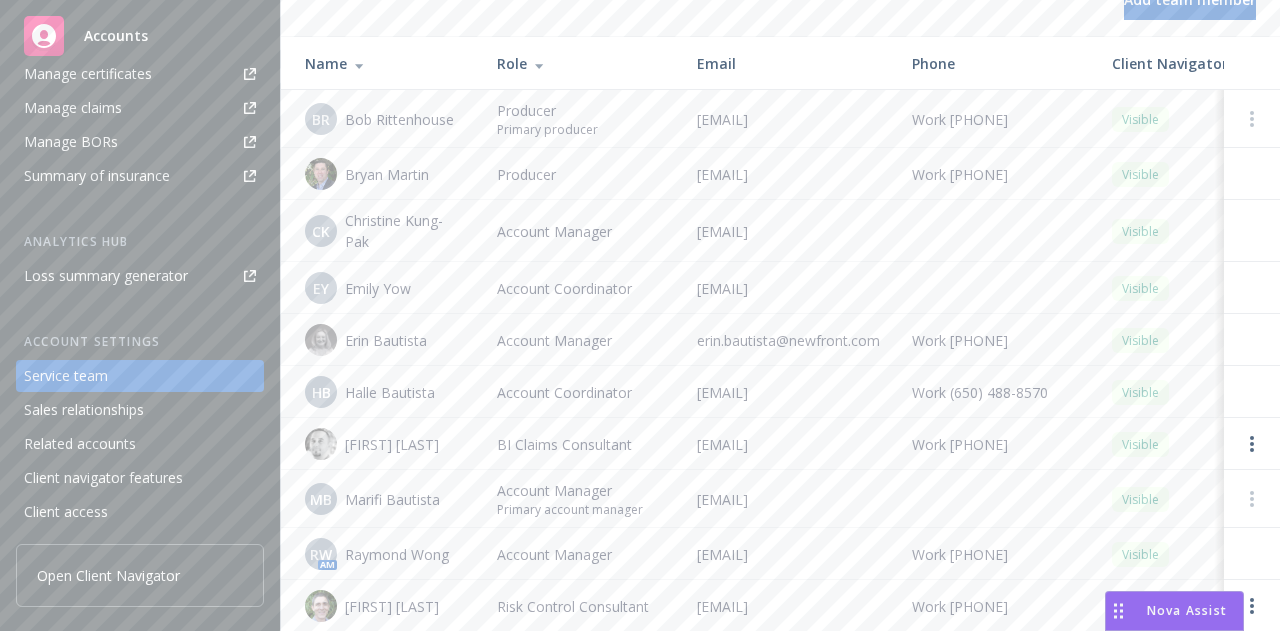 copy on "[EMAIL]" 